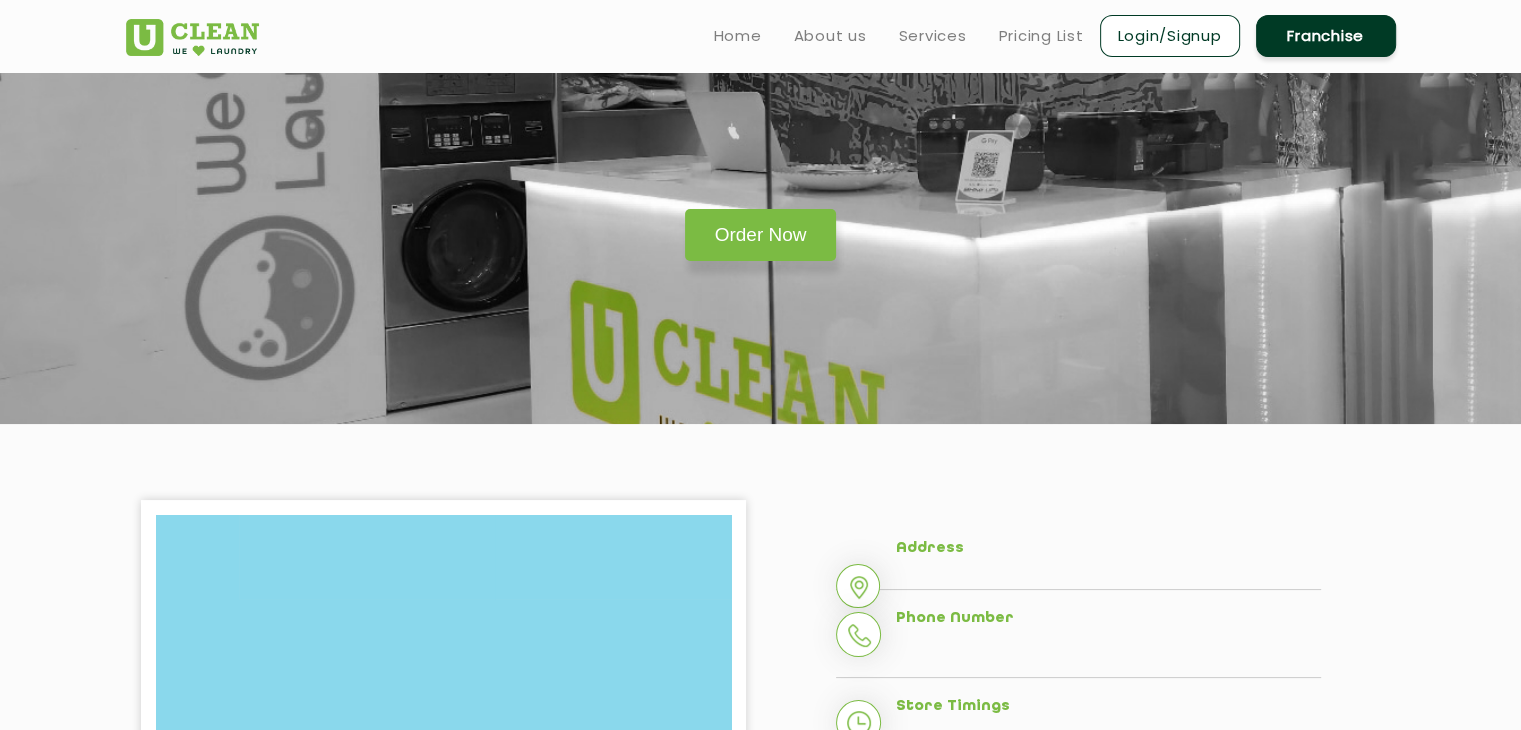 scroll, scrollTop: 0, scrollLeft: 0, axis: both 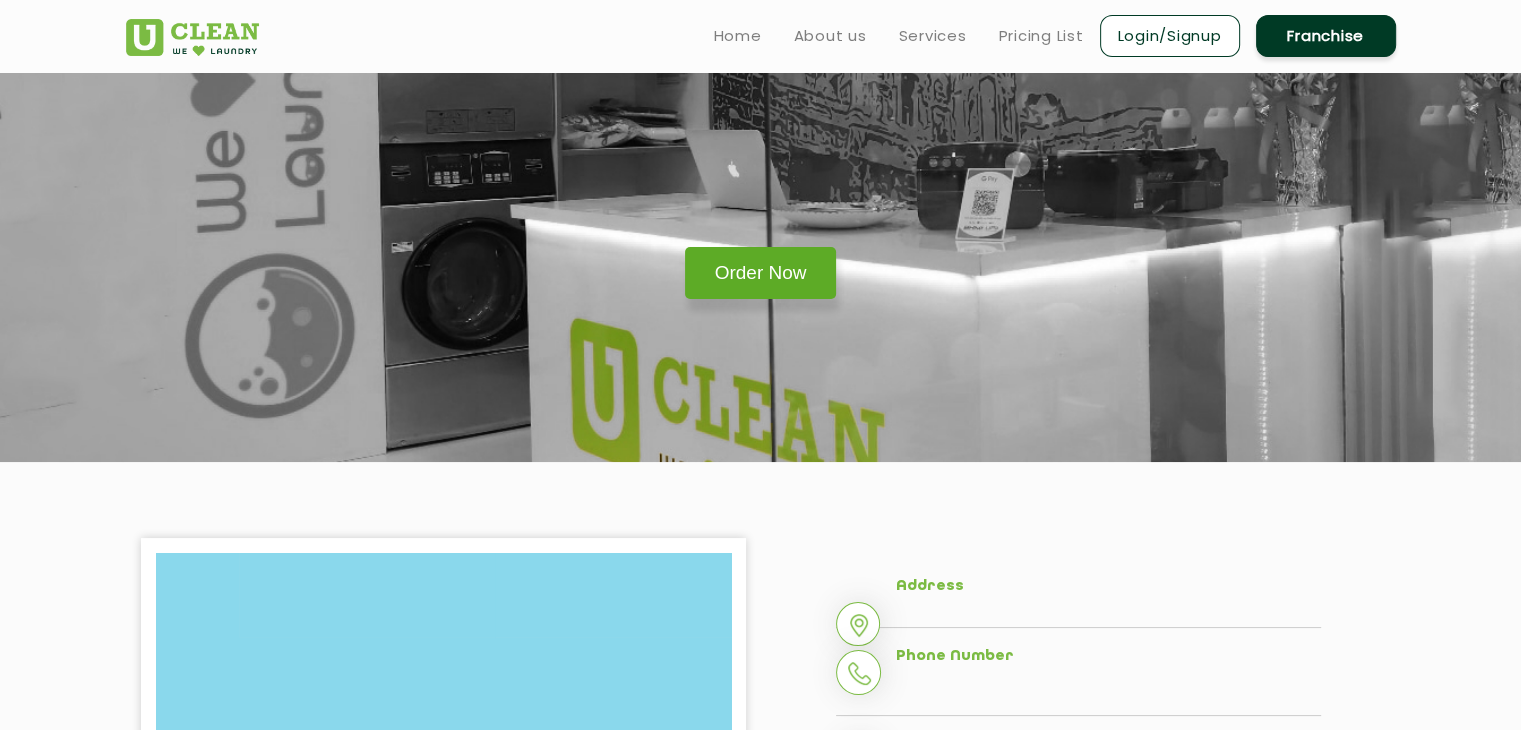 click on "Order Now" 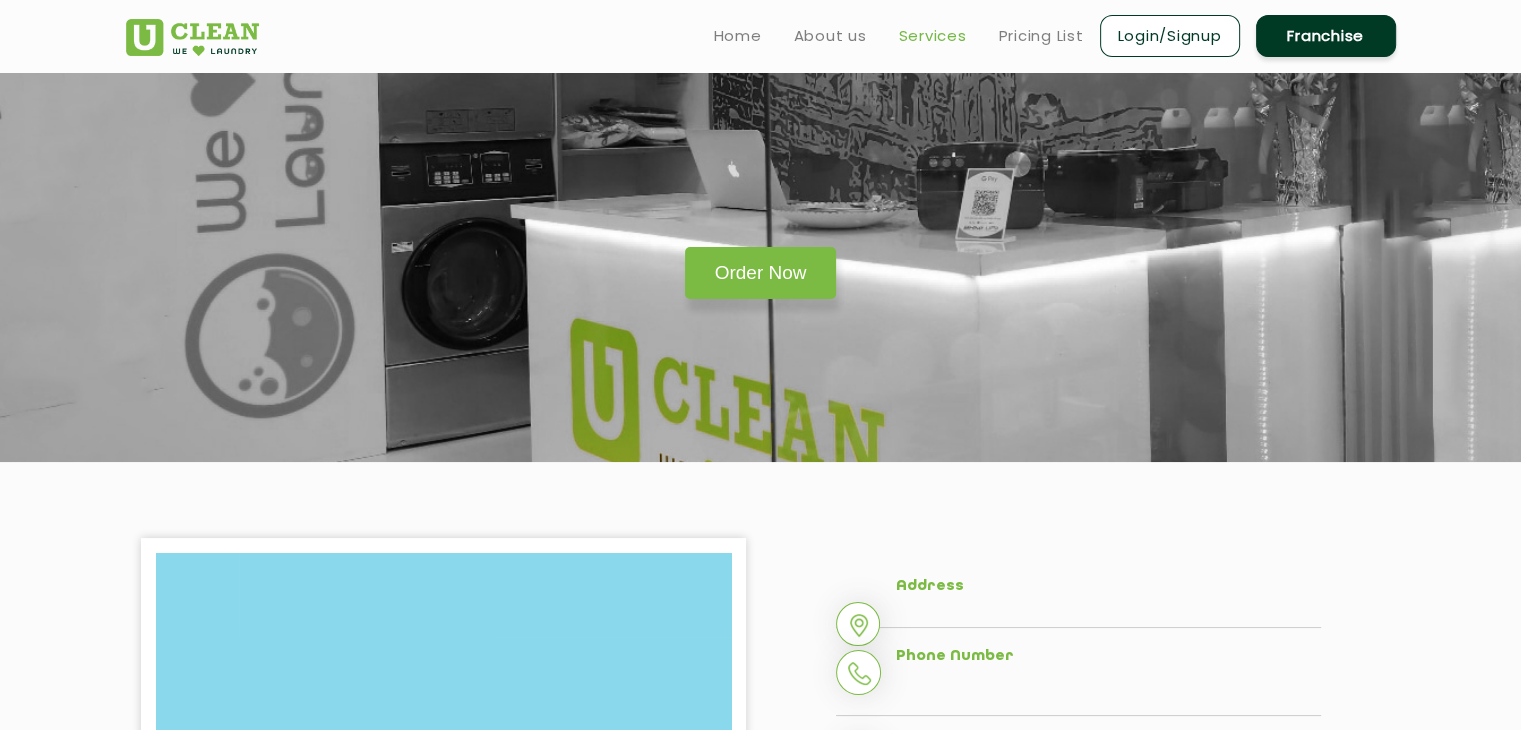 click on "Services" at bounding box center (933, 36) 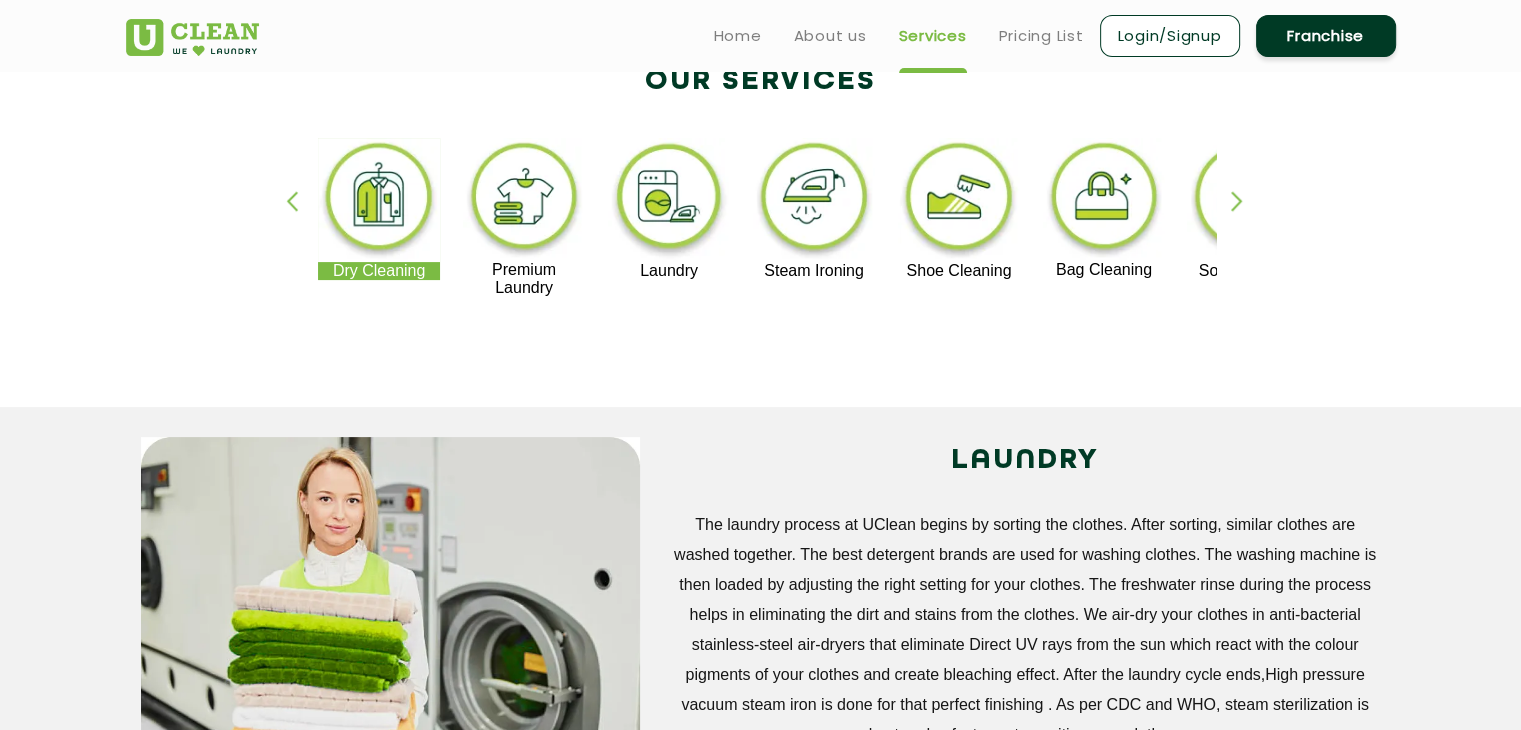 scroll, scrollTop: 434, scrollLeft: 0, axis: vertical 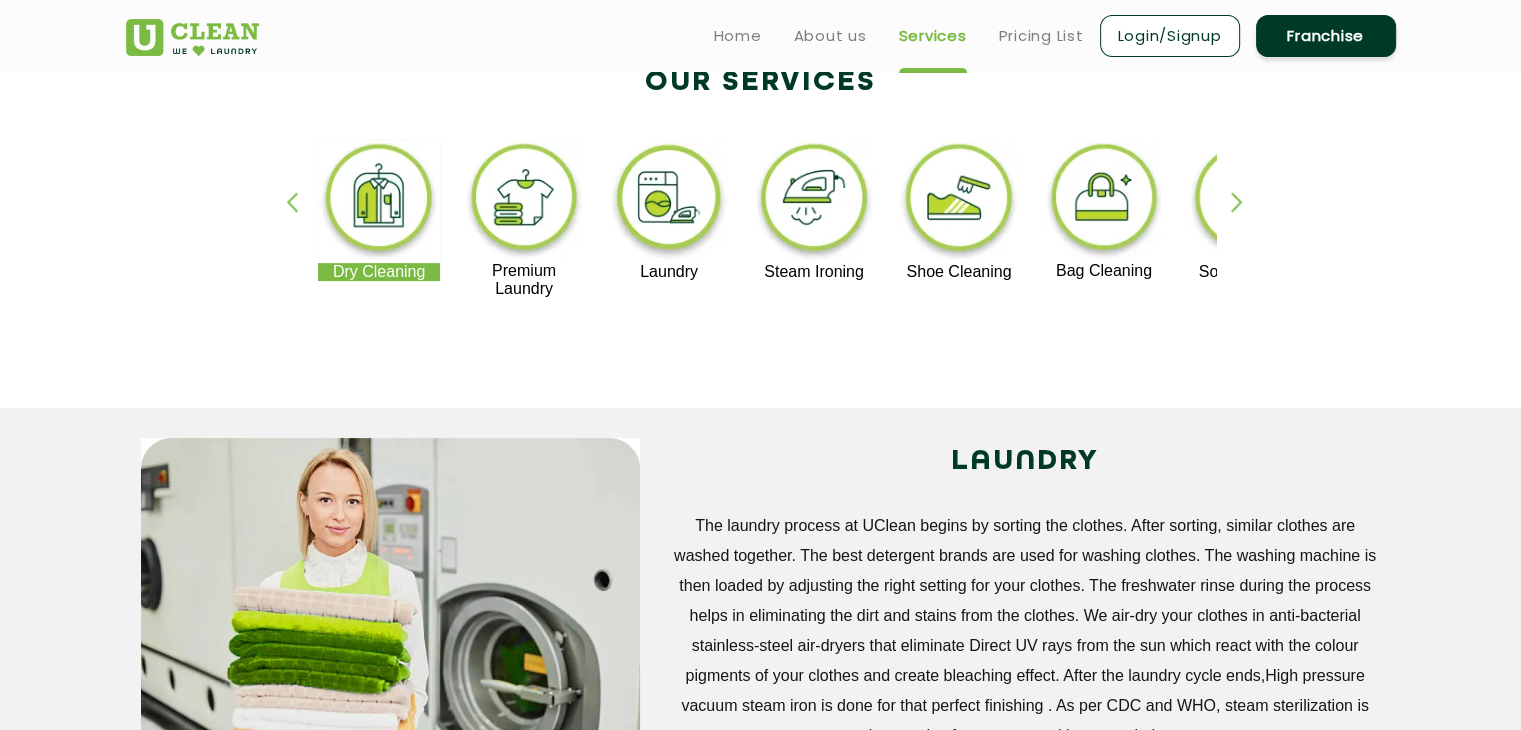 click at bounding box center [1246, 219] 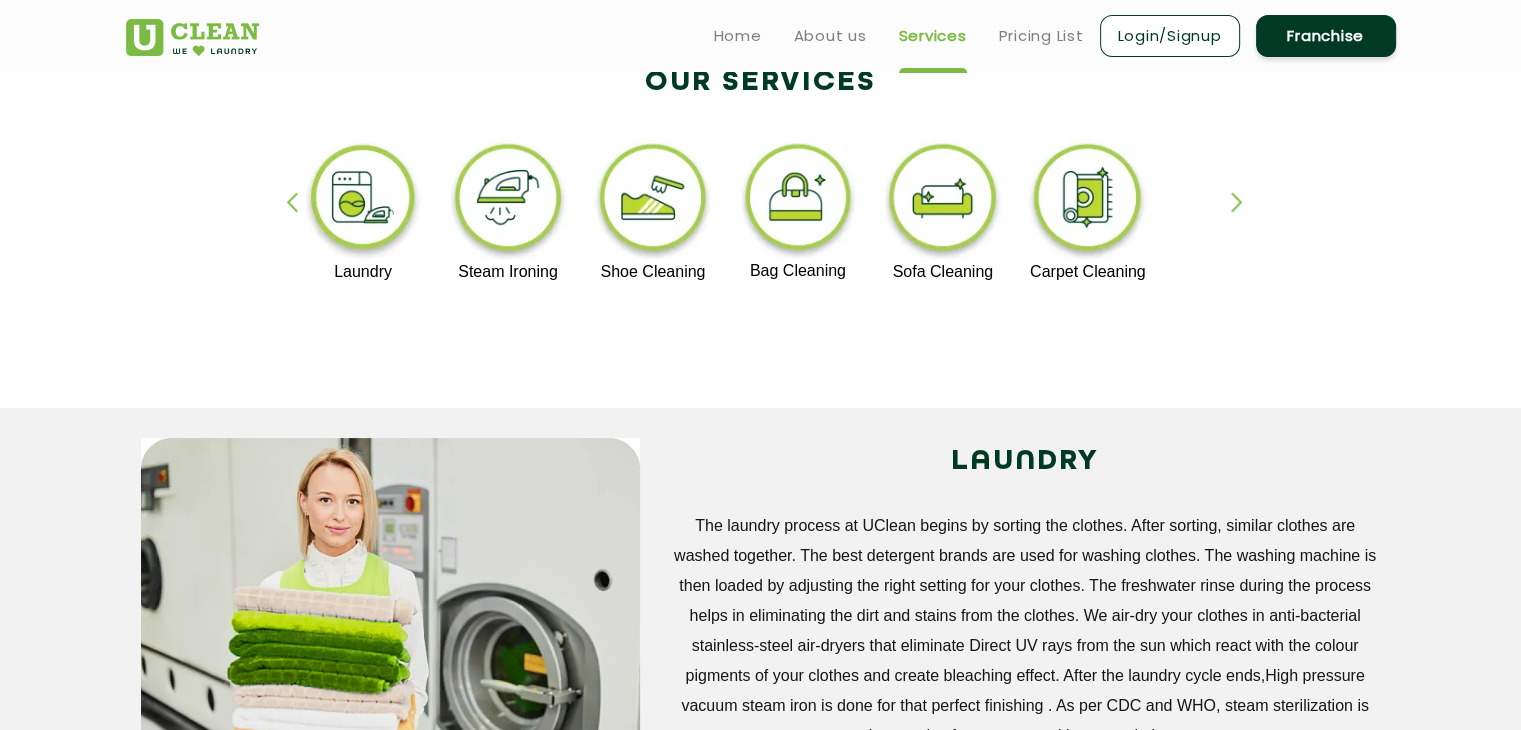 click at bounding box center (301, 219) 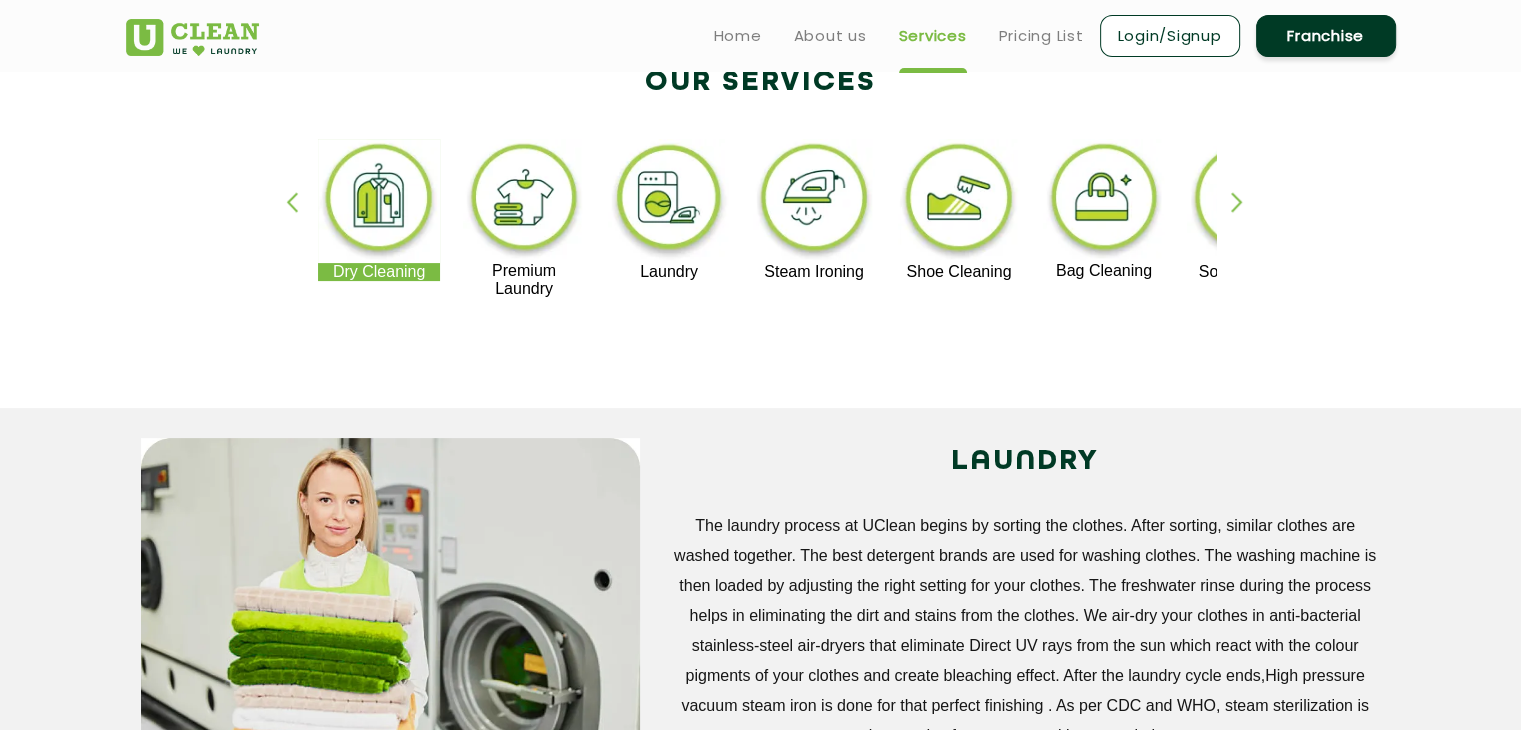 click at bounding box center (669, 201) 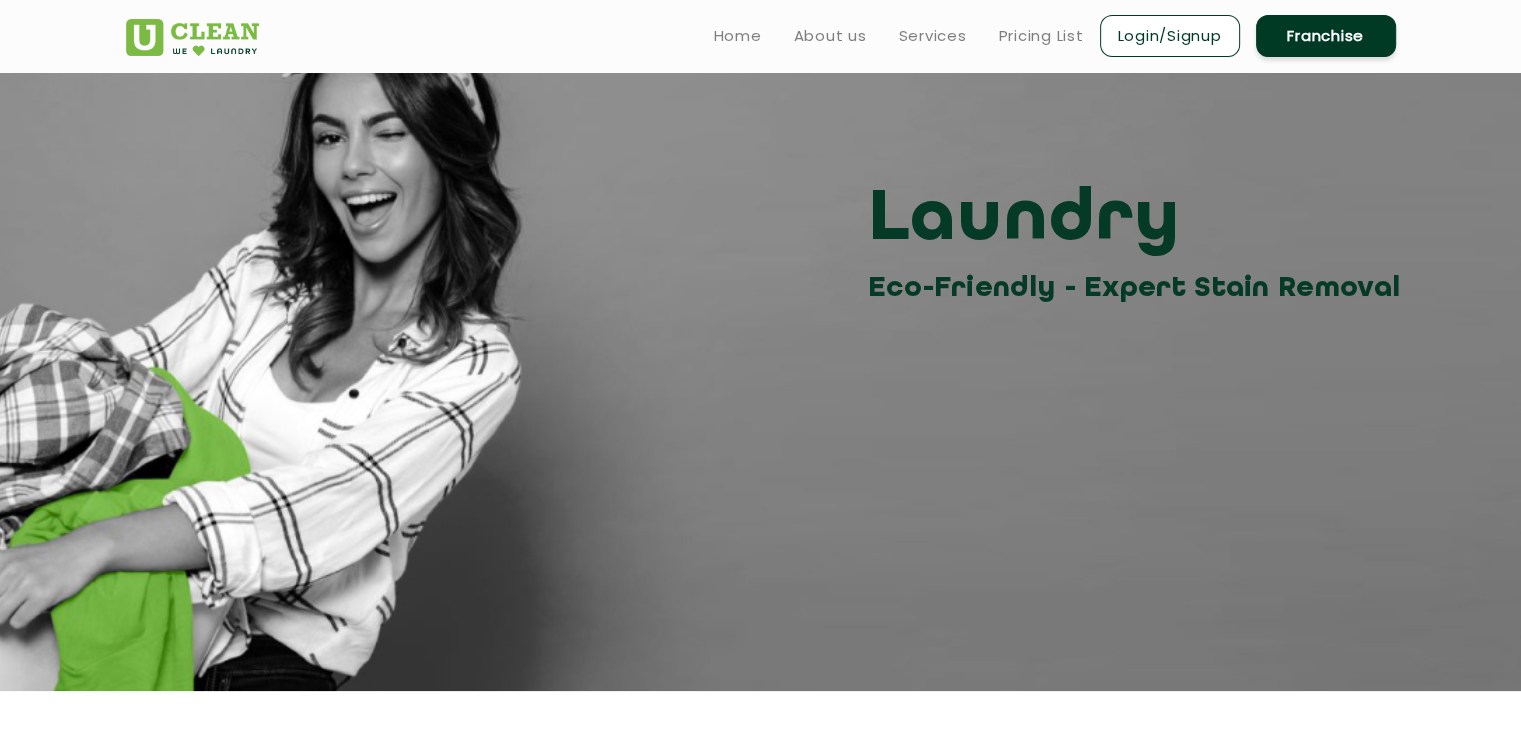 scroll, scrollTop: 0, scrollLeft: 0, axis: both 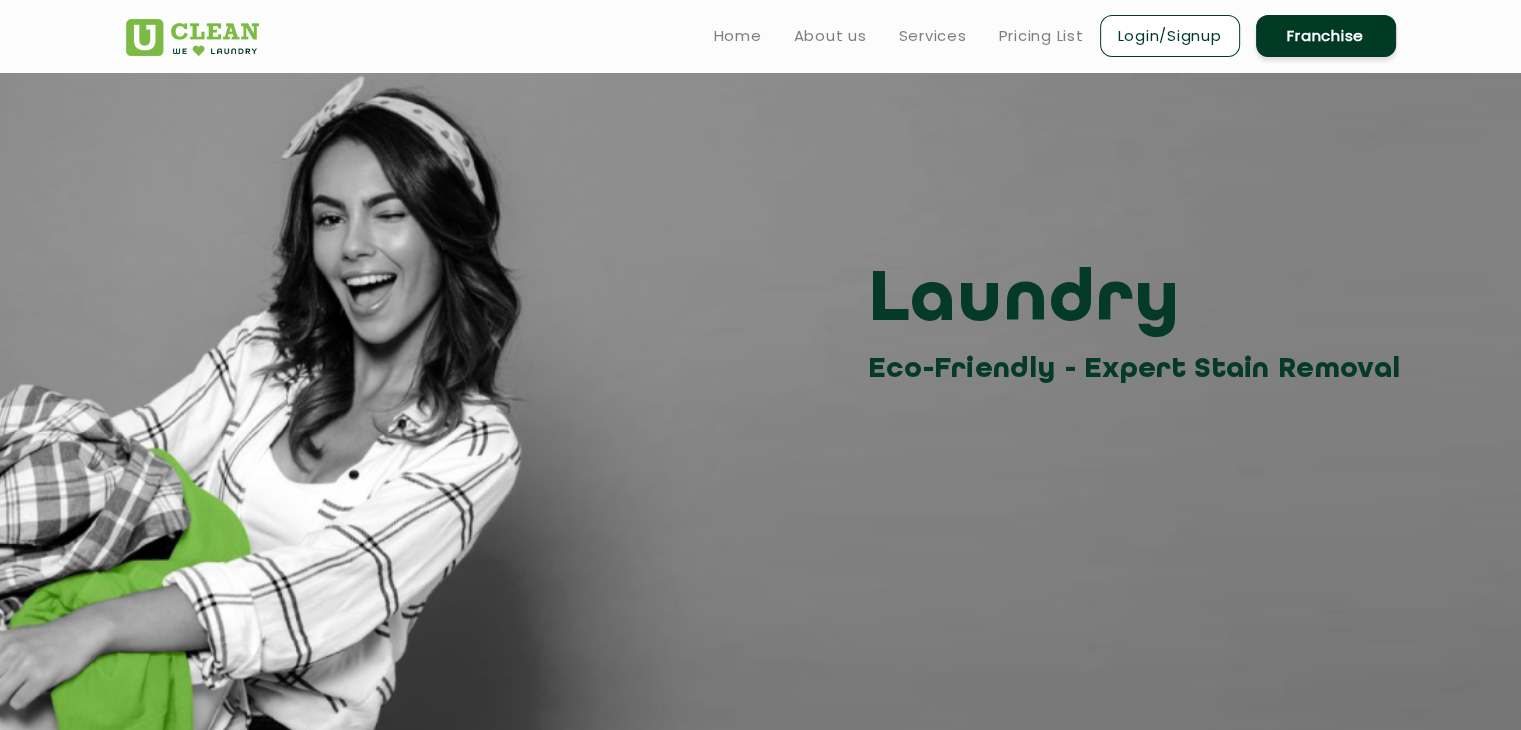 click on "Login/Signup" at bounding box center (1170, 36) 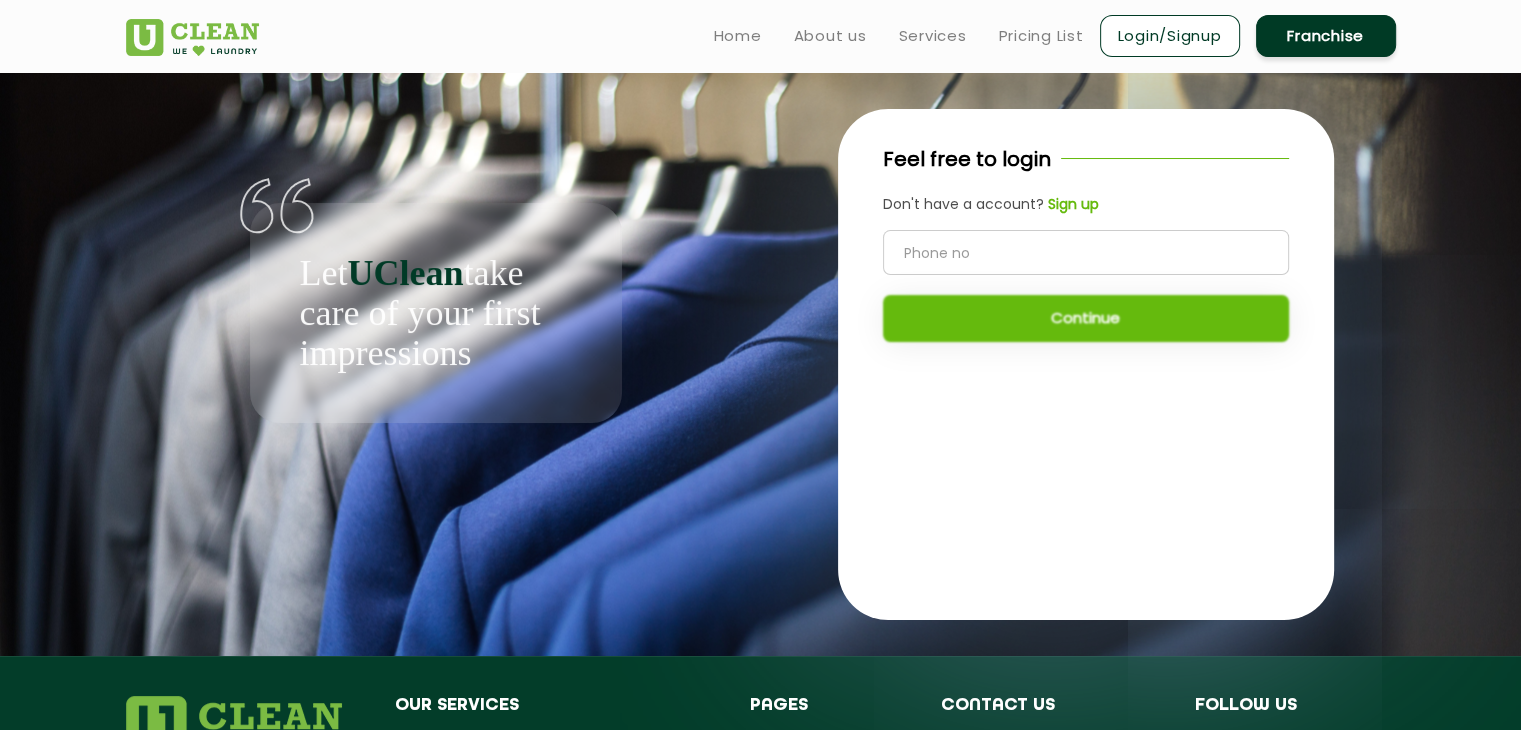 click 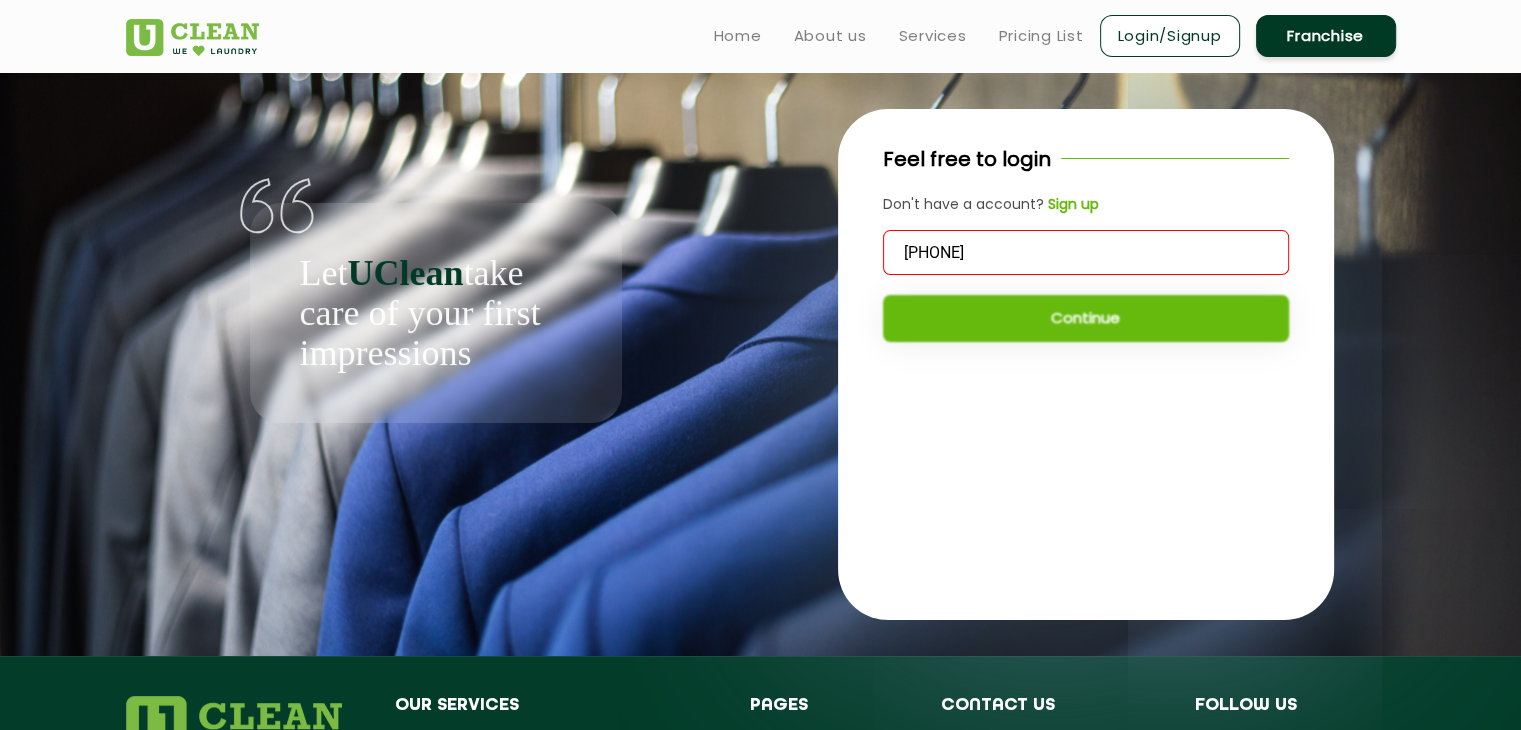 type on "2" 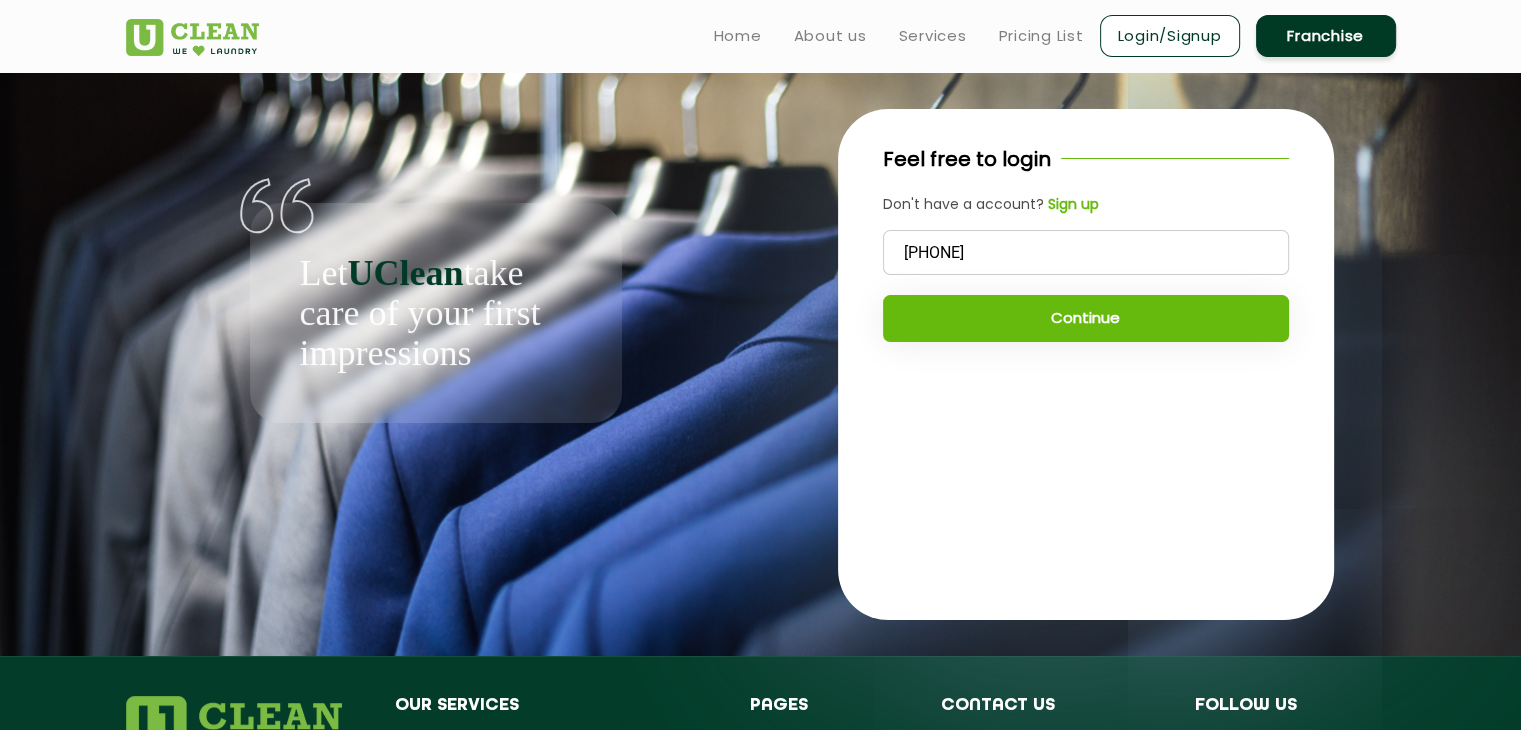 type on "8299274822" 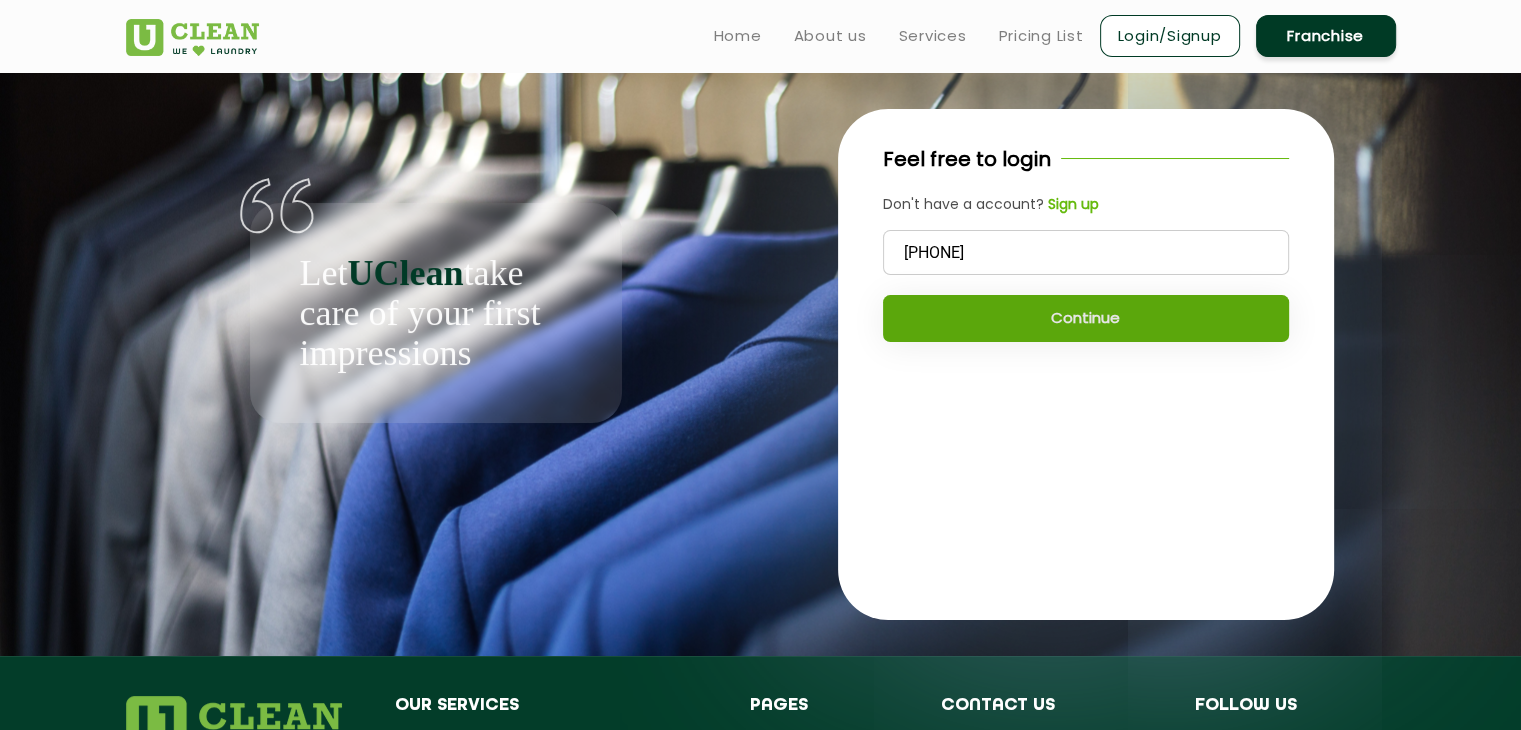 click on "Continue" 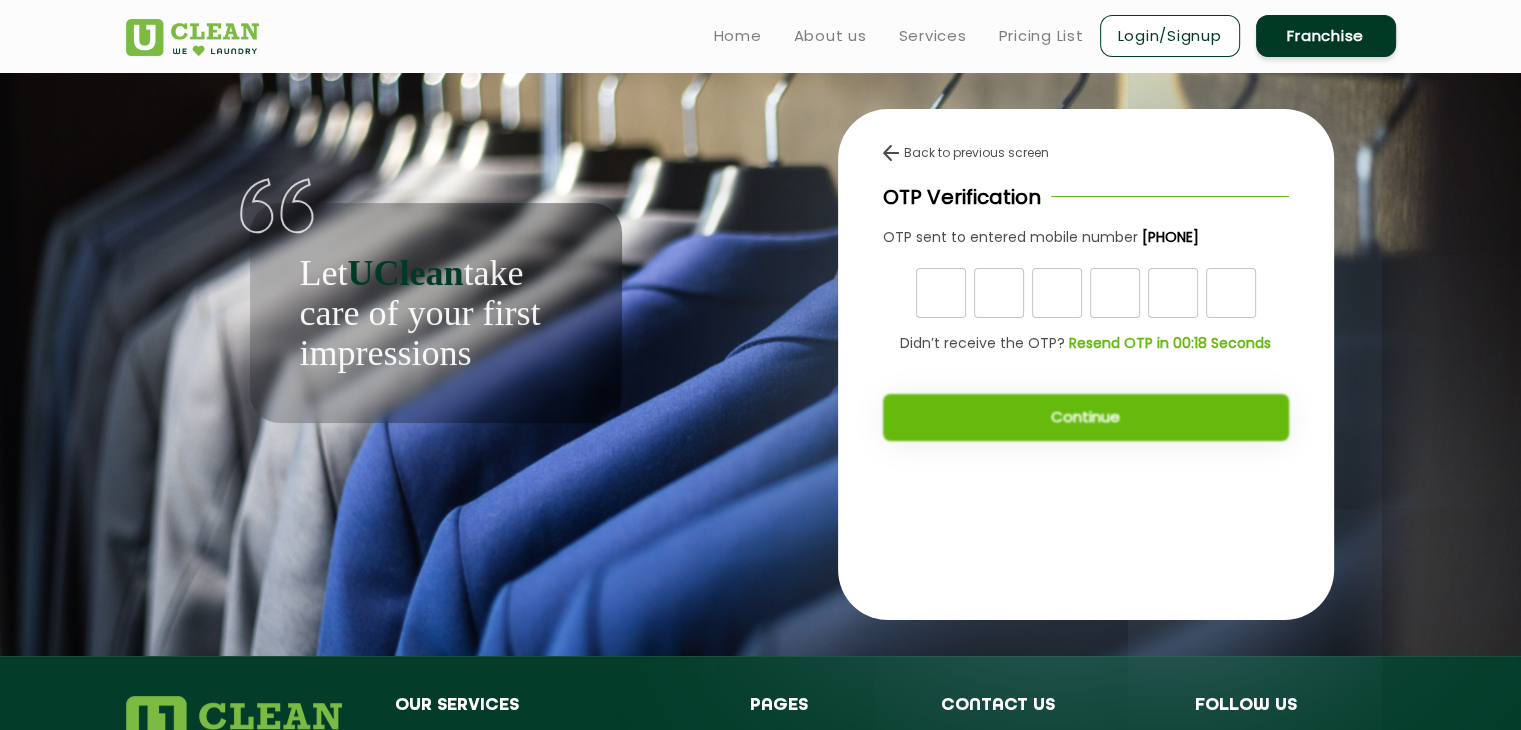 click at bounding box center (941, 293) 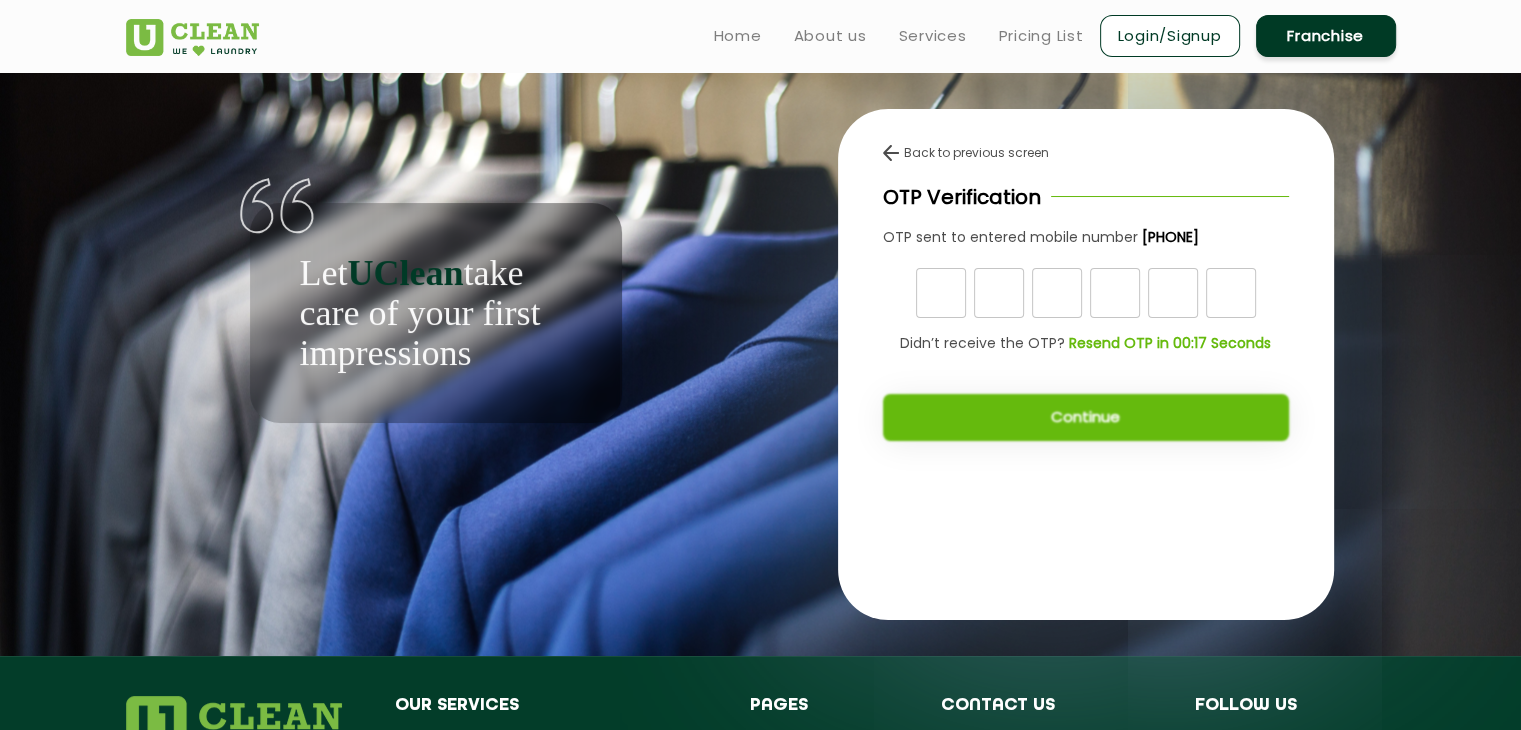 click at bounding box center (999, 293) 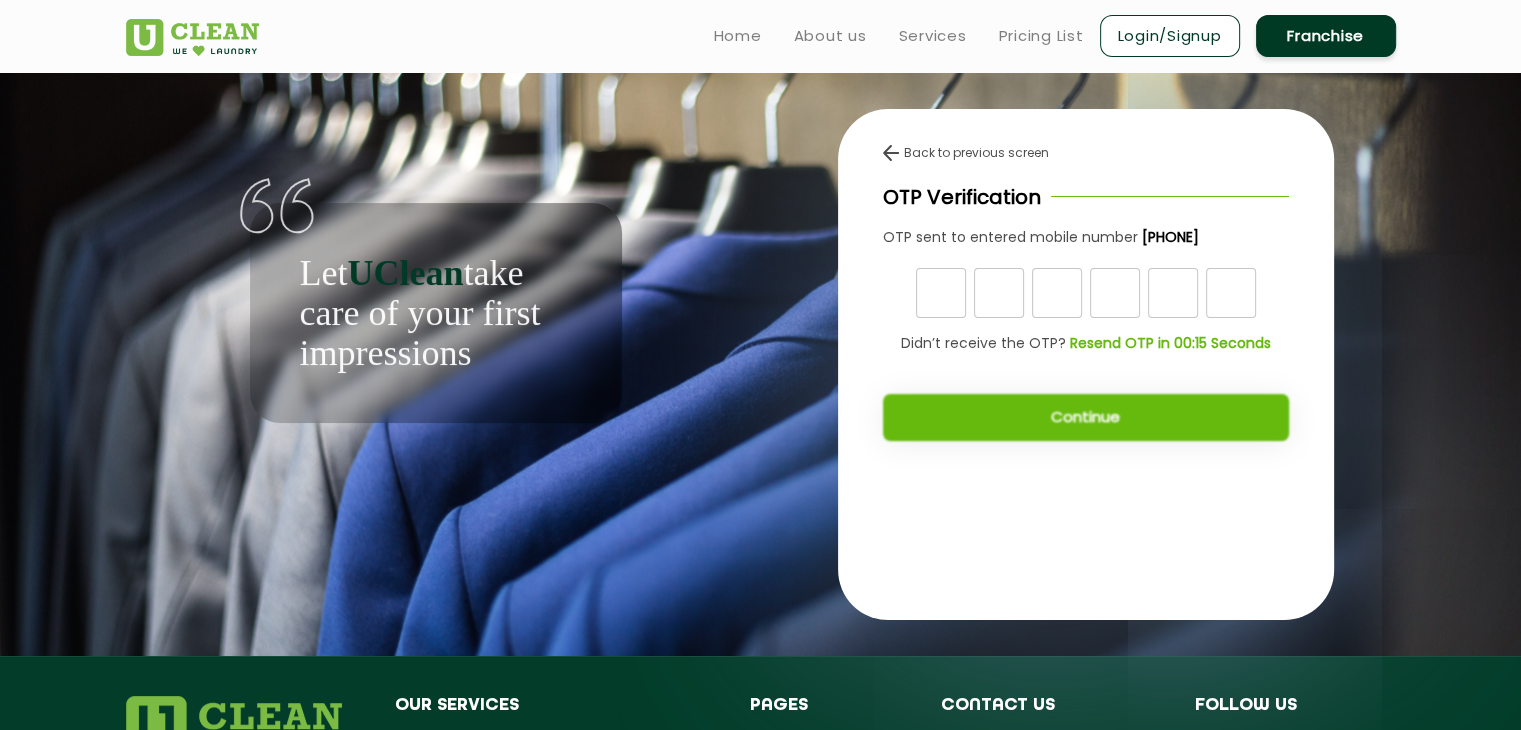 click at bounding box center (941, 293) 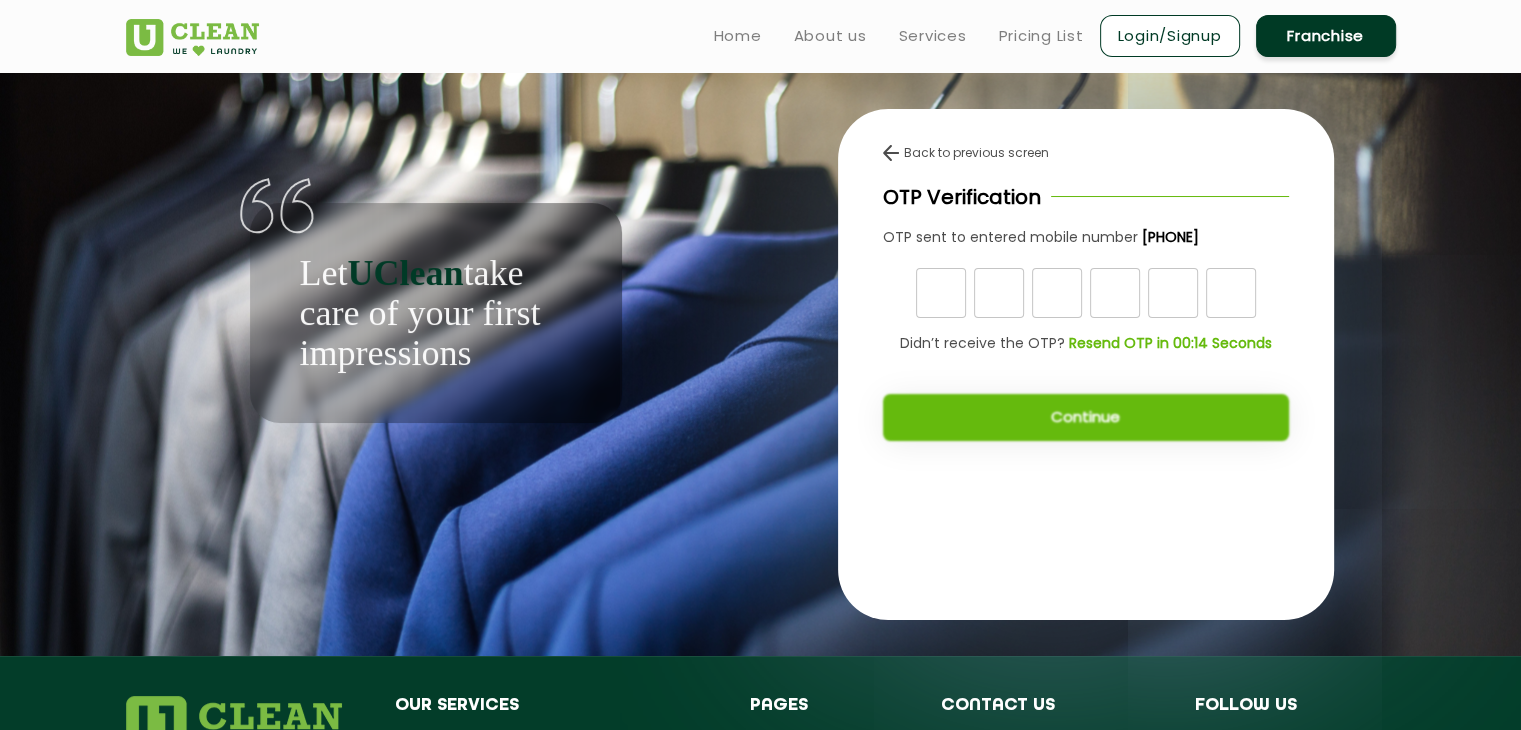 click at bounding box center (999, 293) 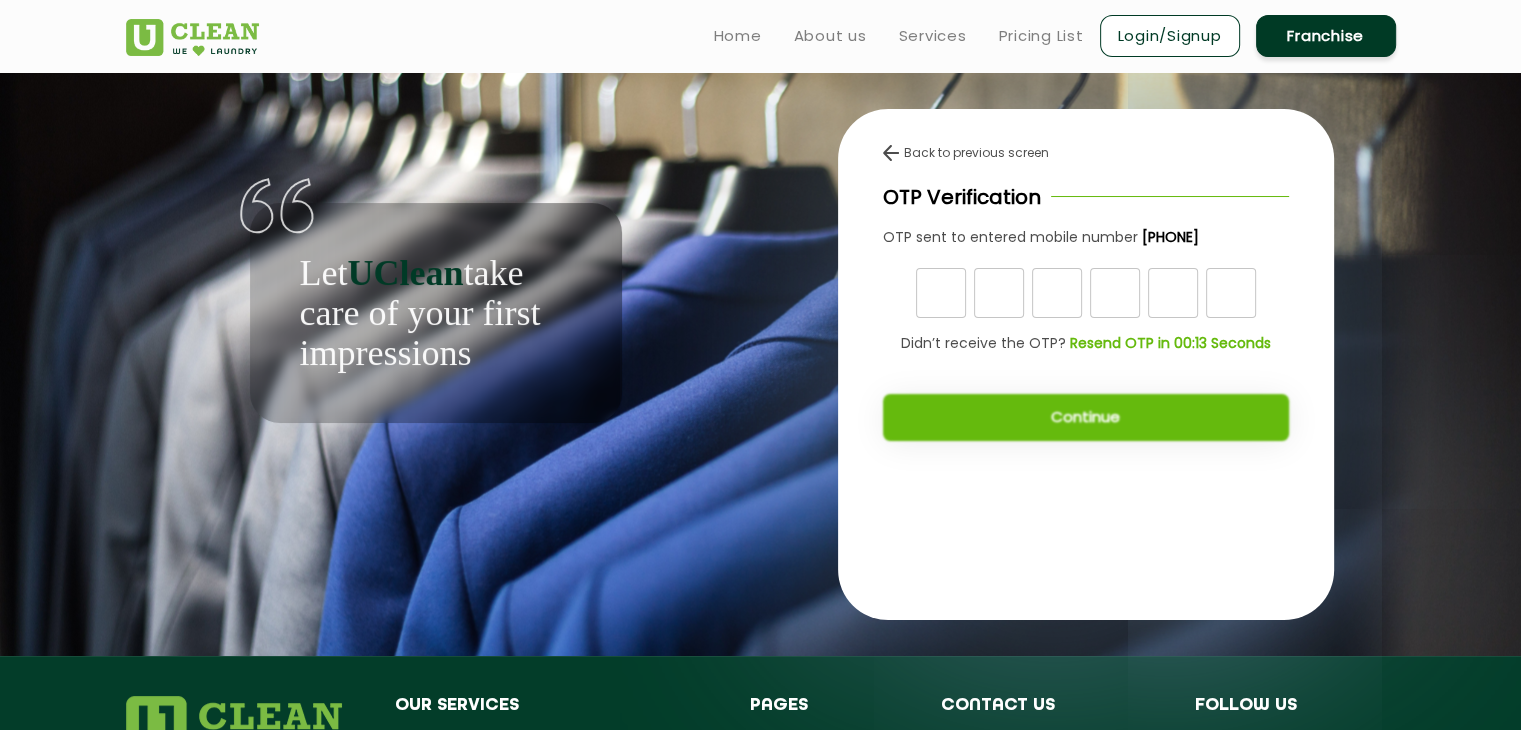 click at bounding box center (941, 293) 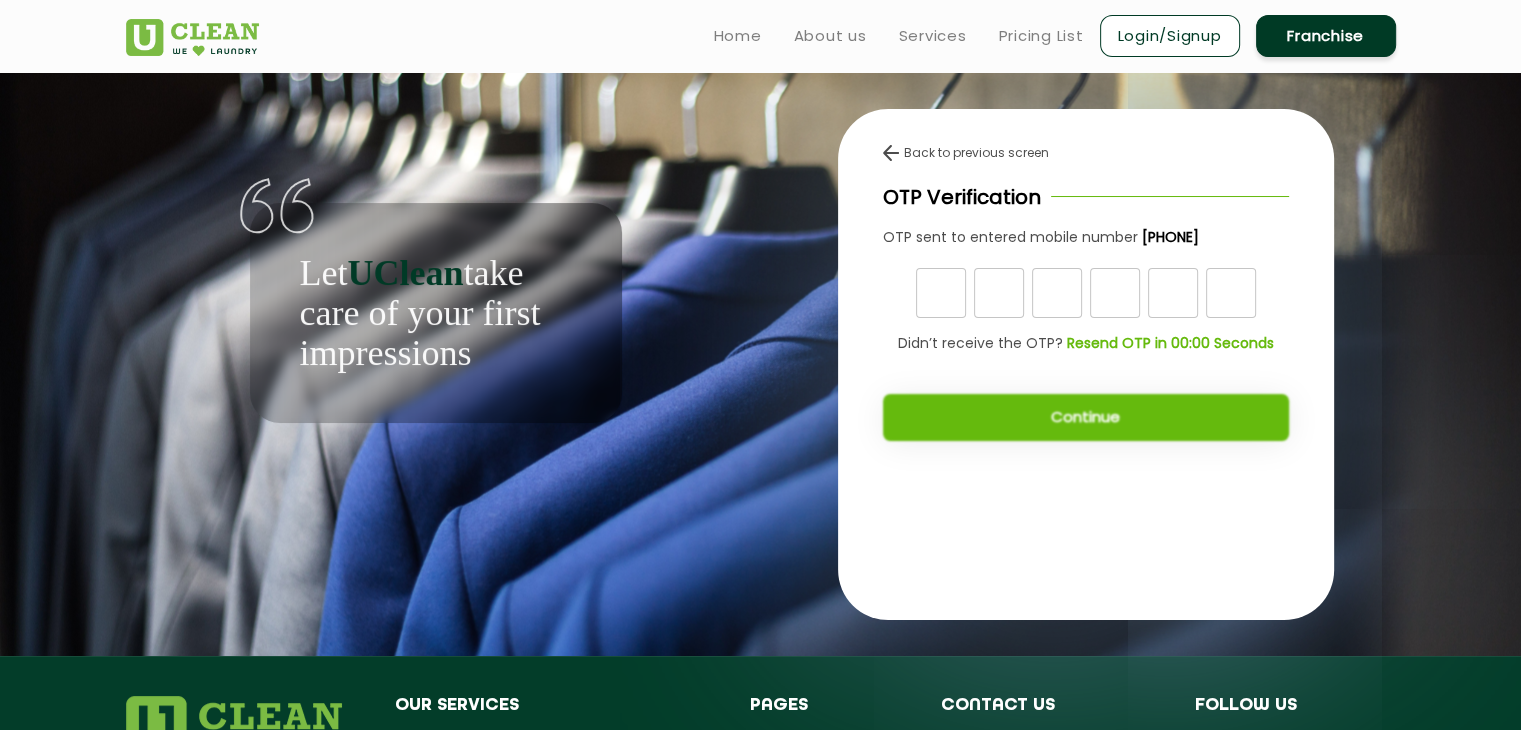 click at bounding box center [999, 293] 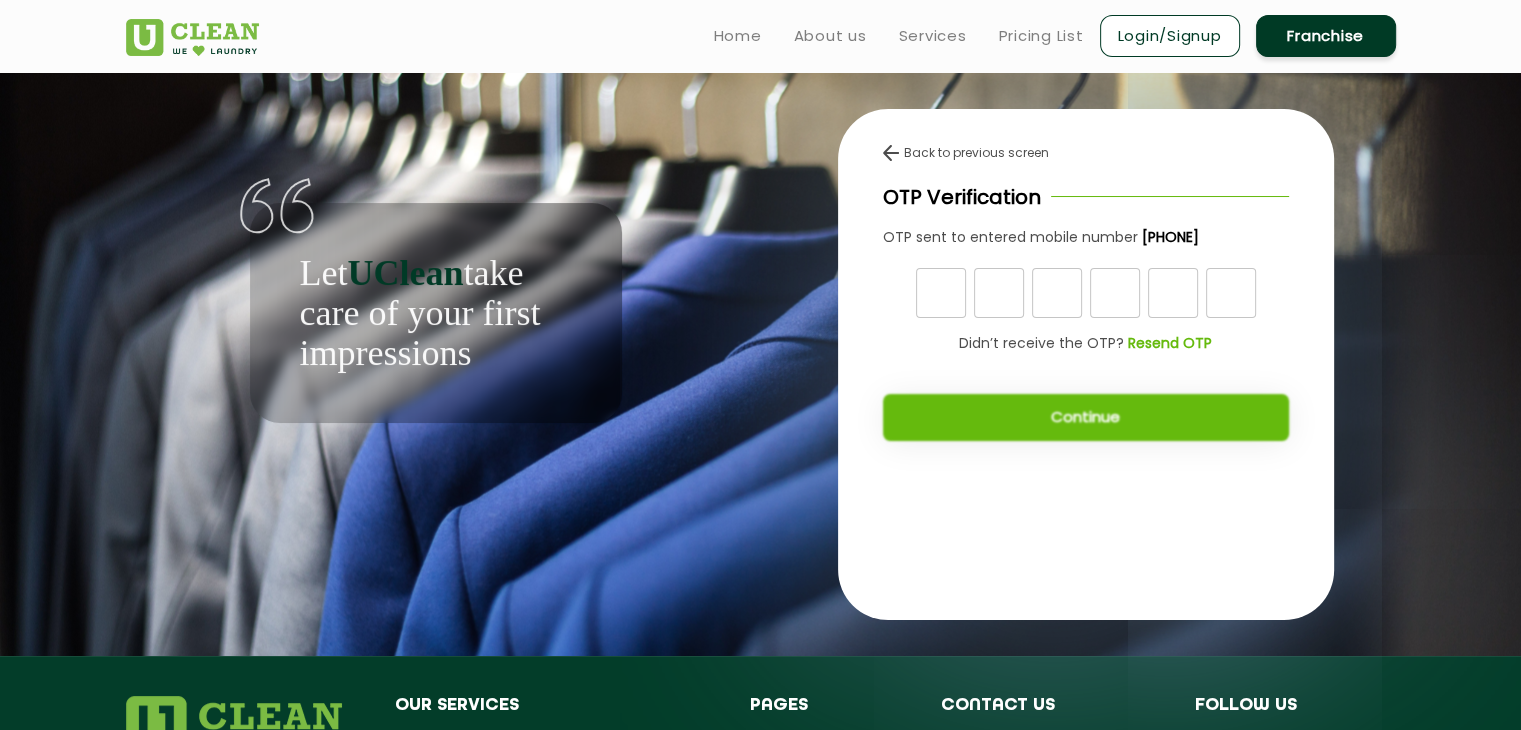 click at bounding box center [1057, 293] 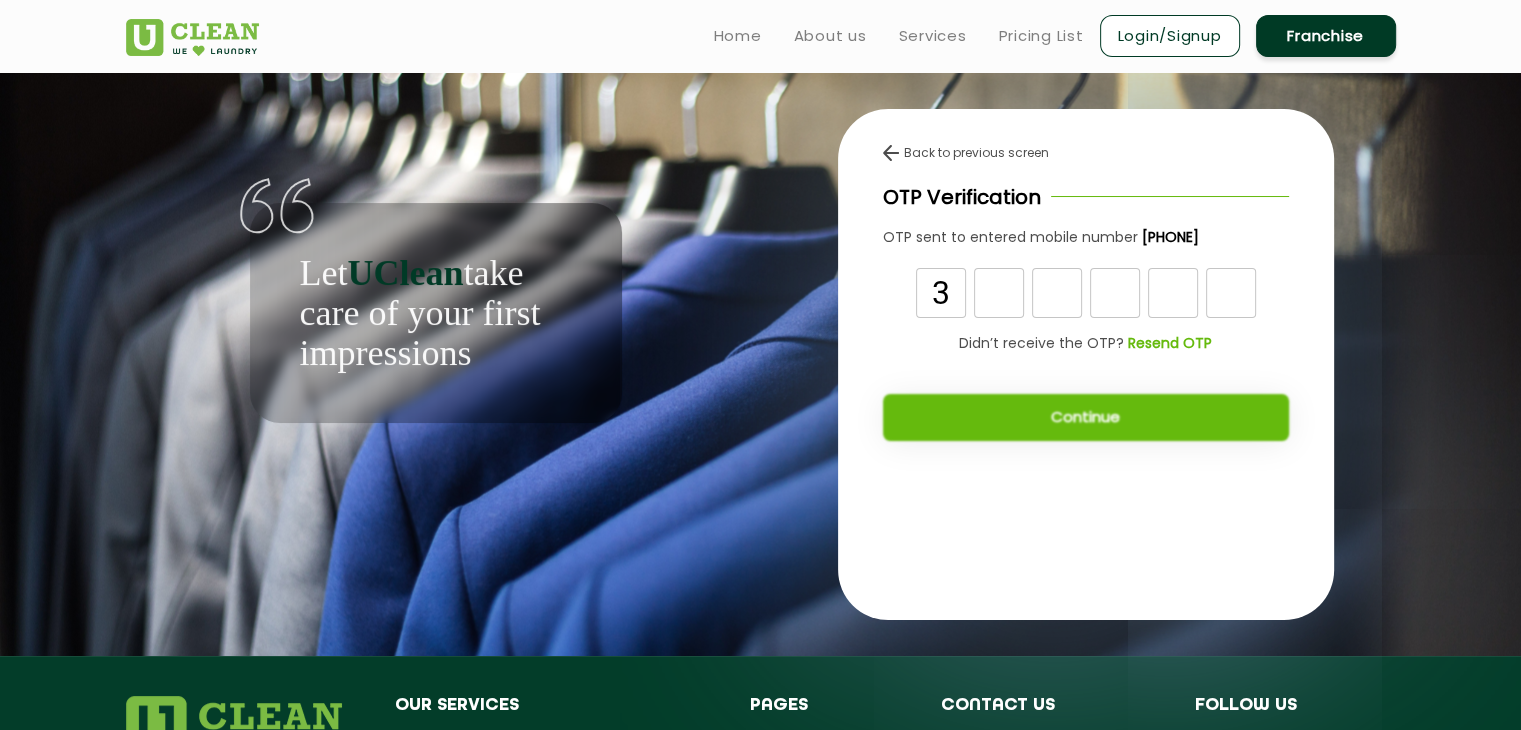 type on "3" 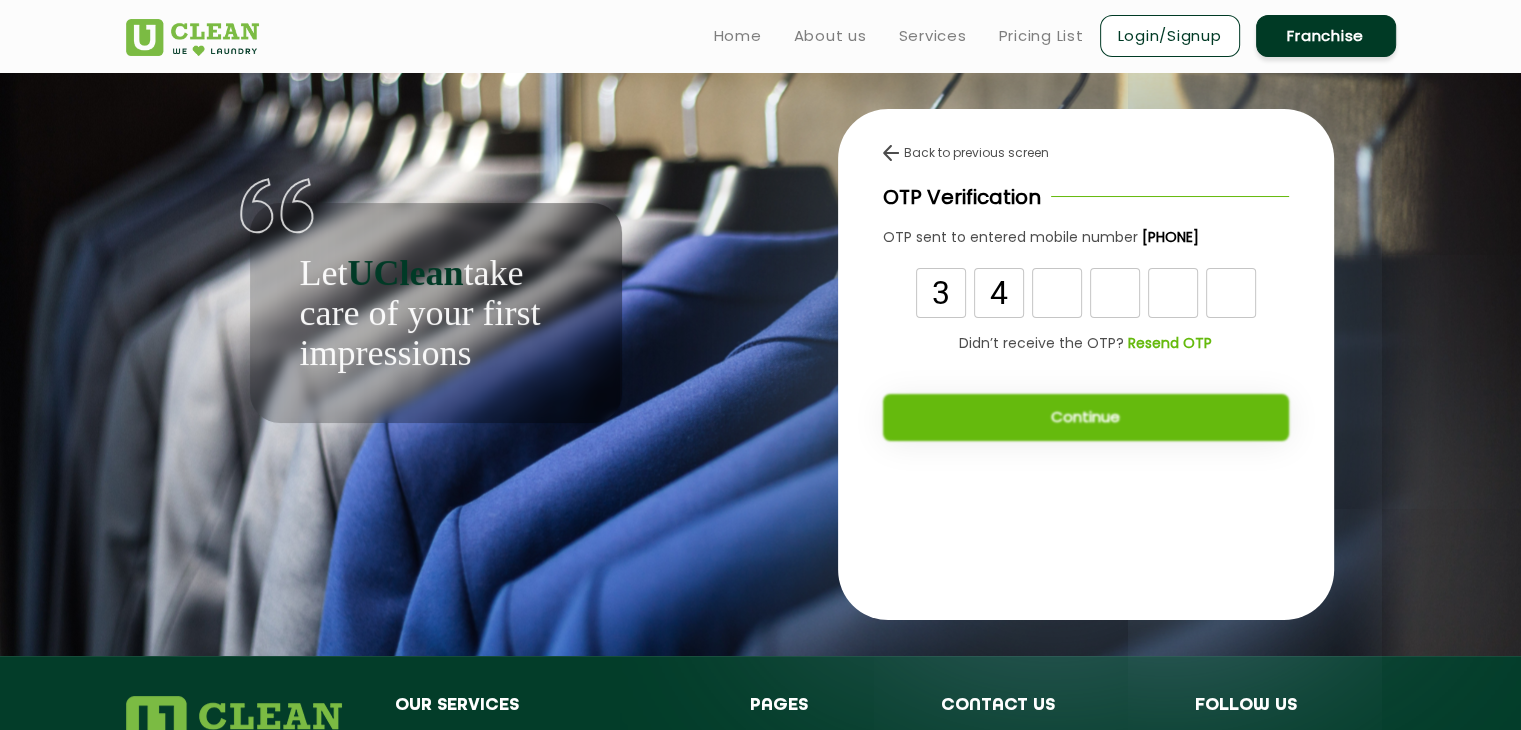 type on "4" 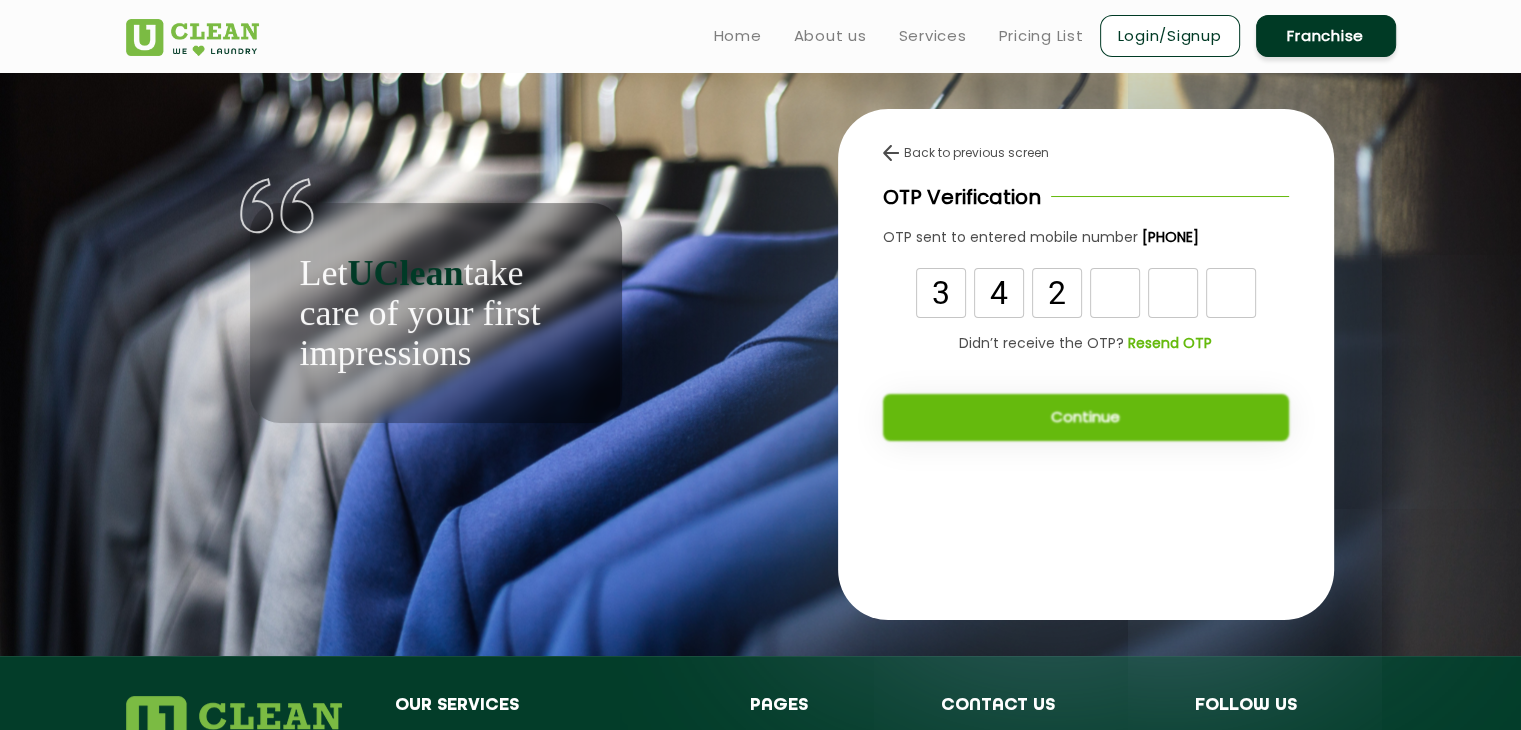 type on "2" 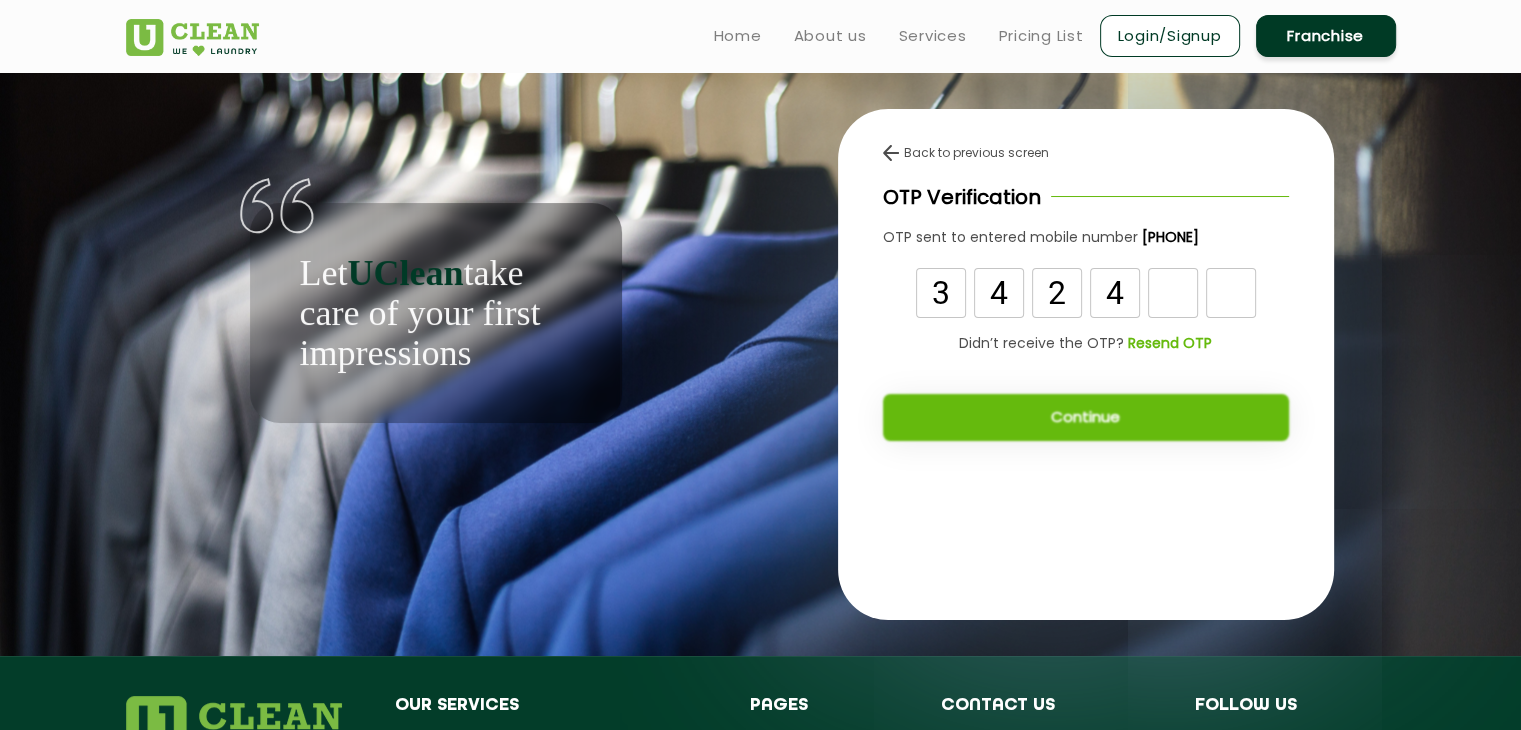 type on "4" 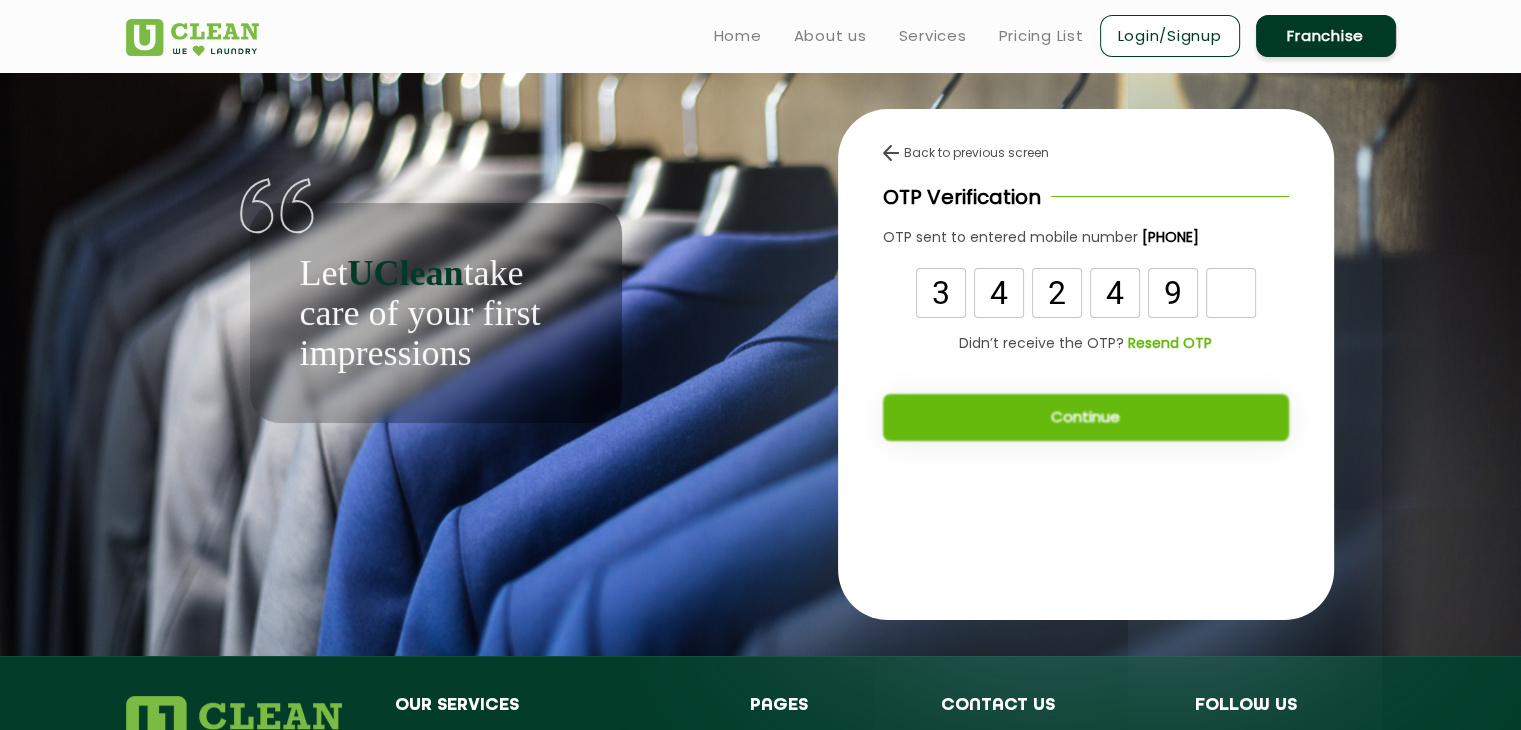 type on "9" 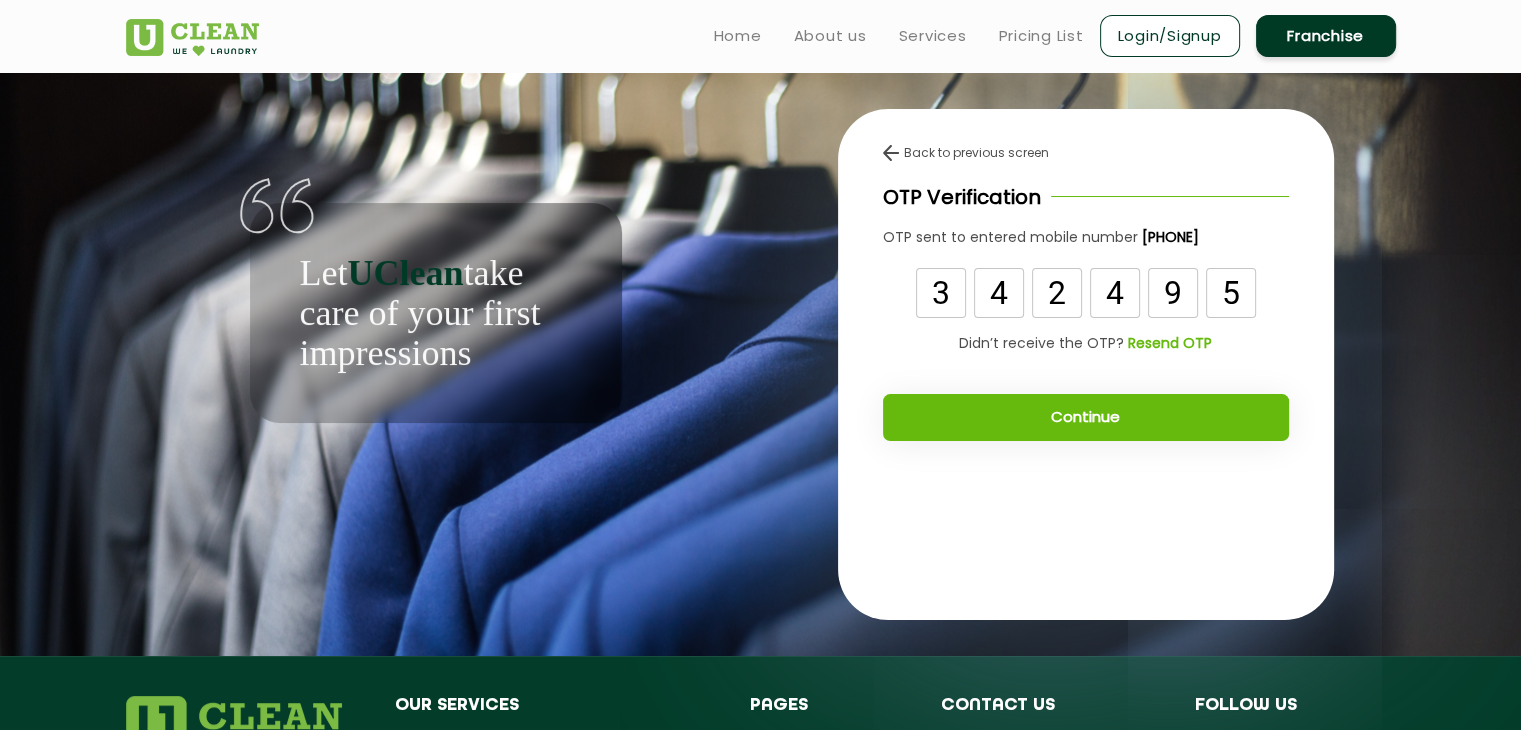 type on "5" 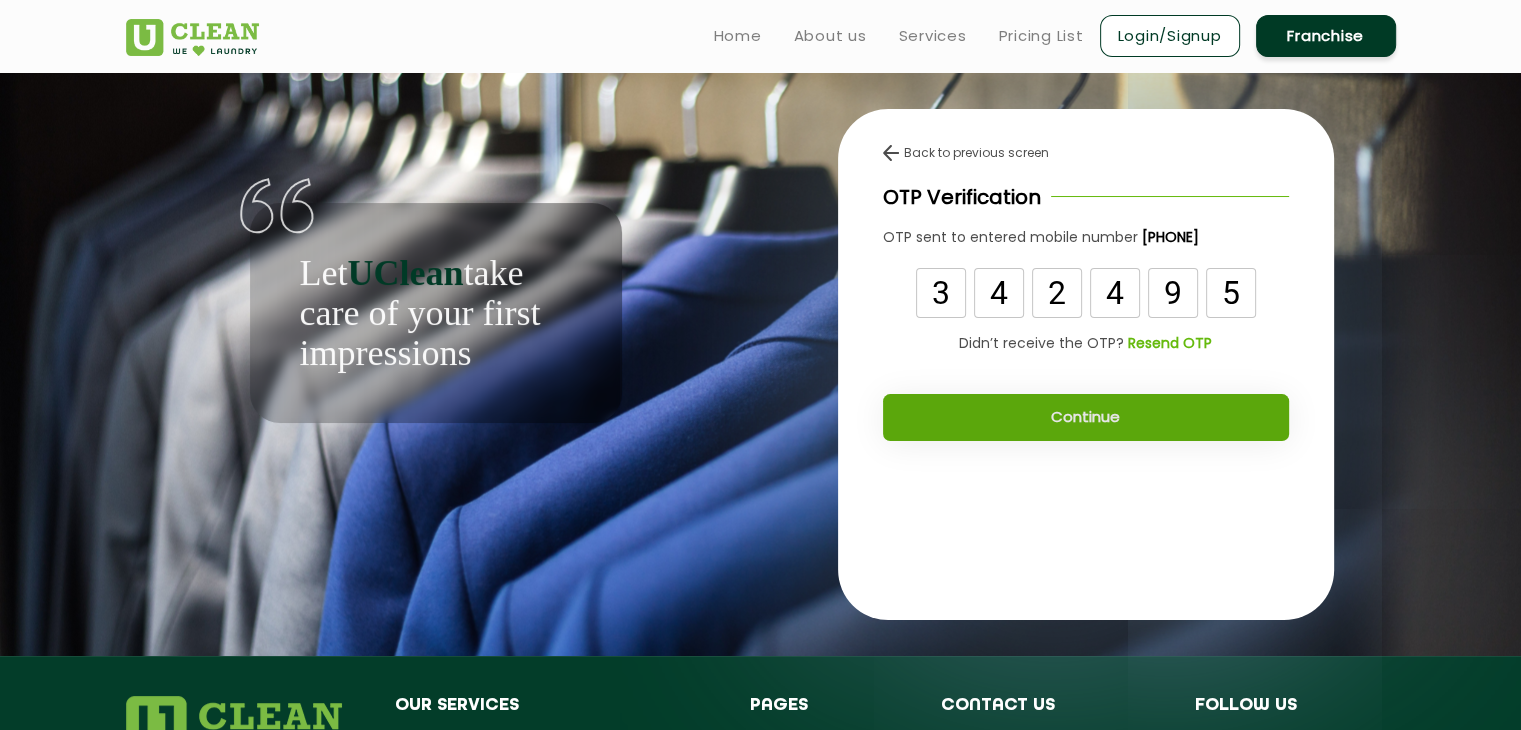 click on "Continue" 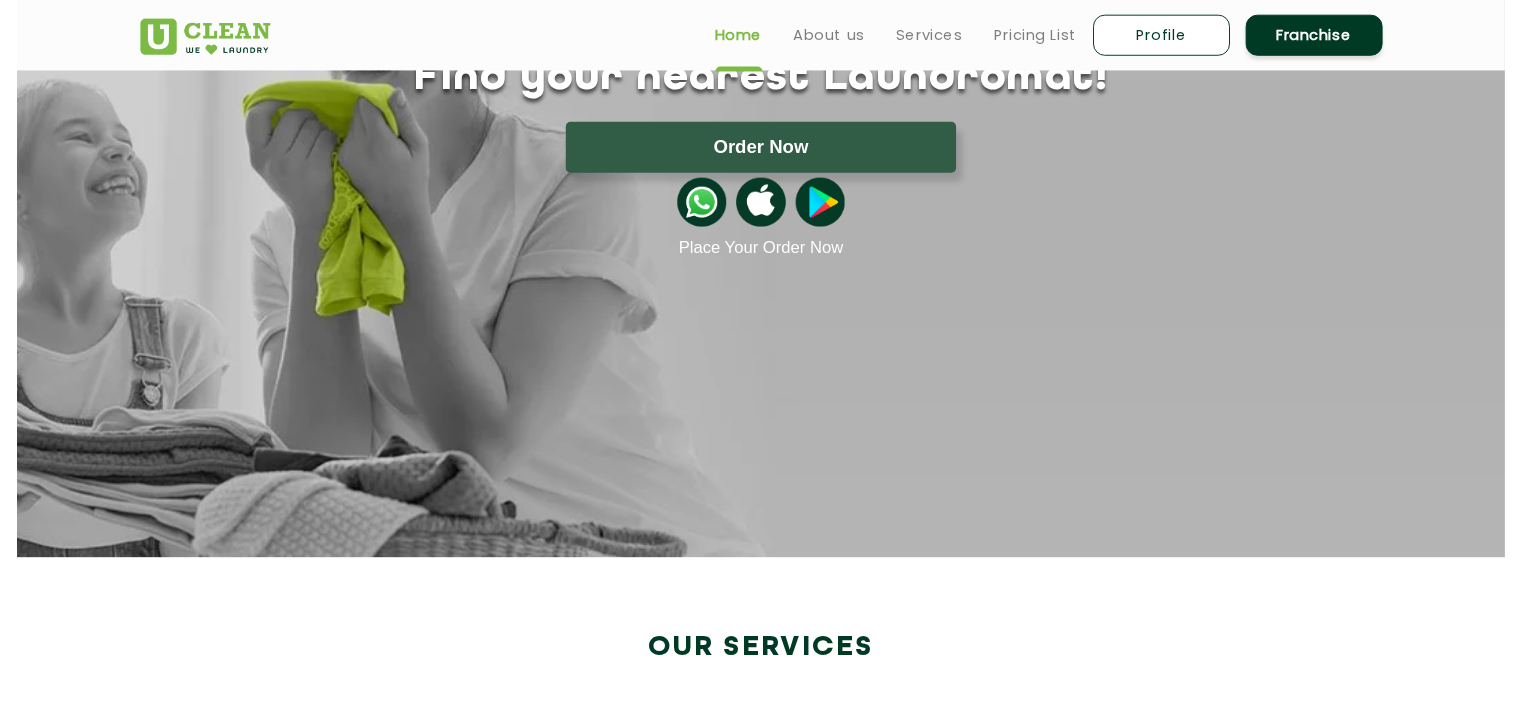scroll, scrollTop: 192, scrollLeft: 0, axis: vertical 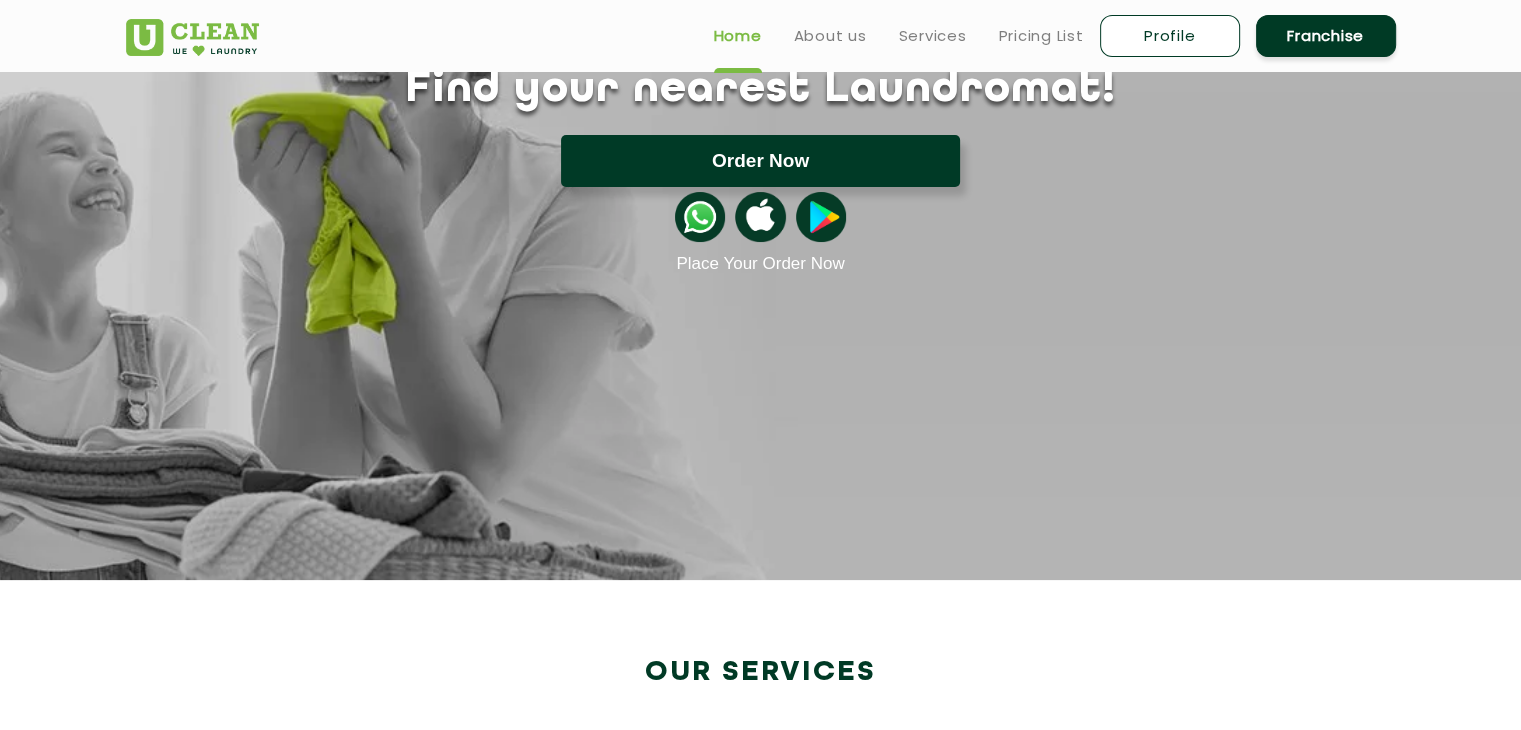 click on "Order Now" 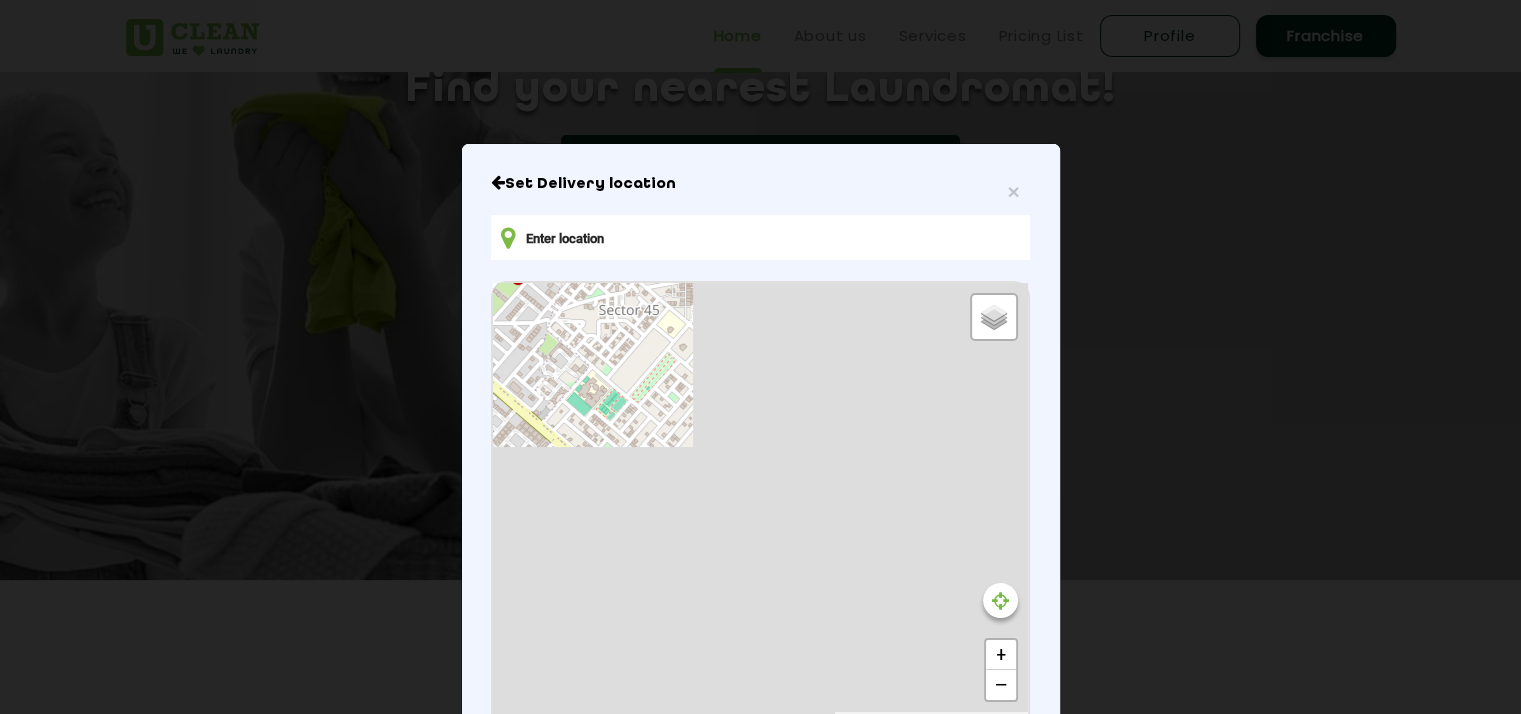 type on "[STREET], [CITY], [STATE] [POSTAL_CODE], India" 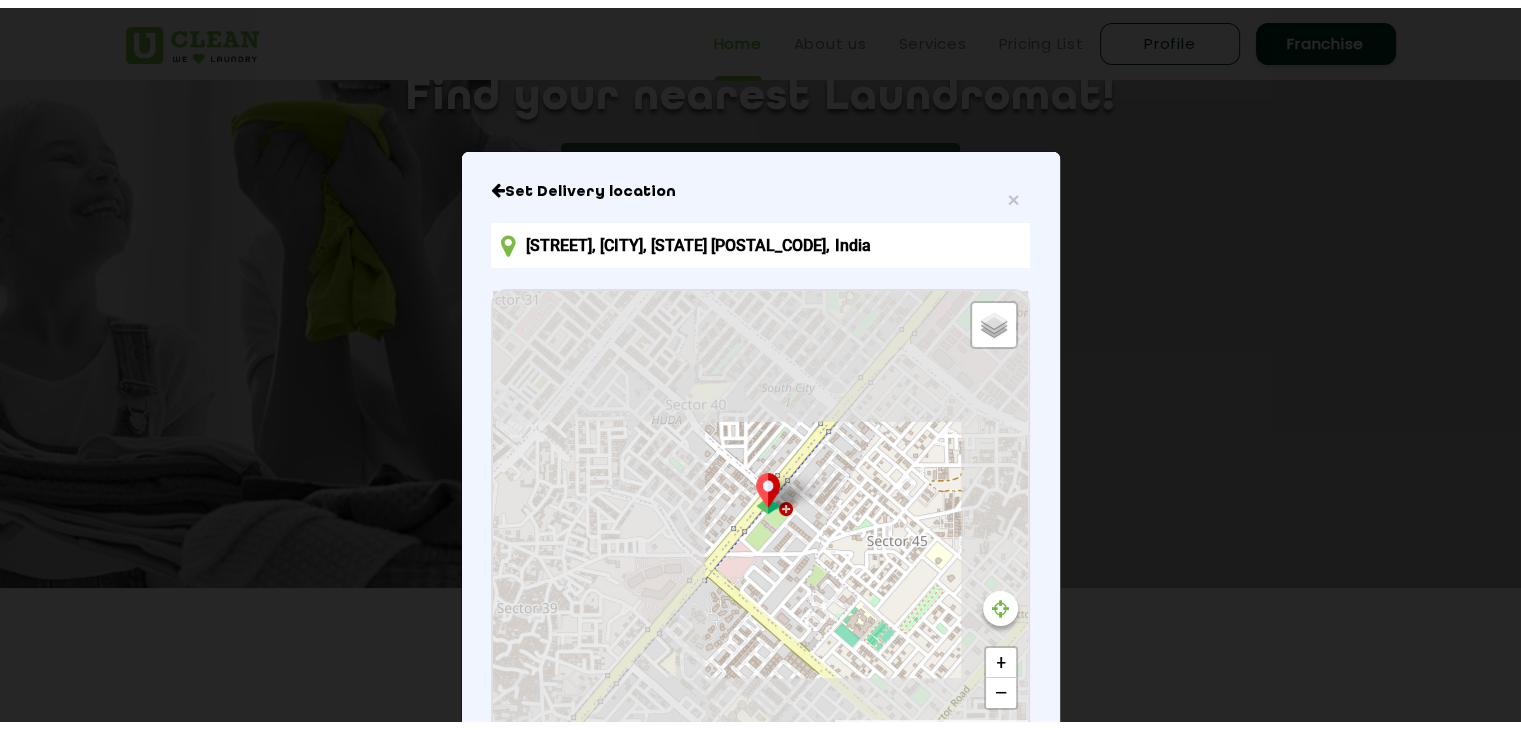 scroll, scrollTop: 233, scrollLeft: 0, axis: vertical 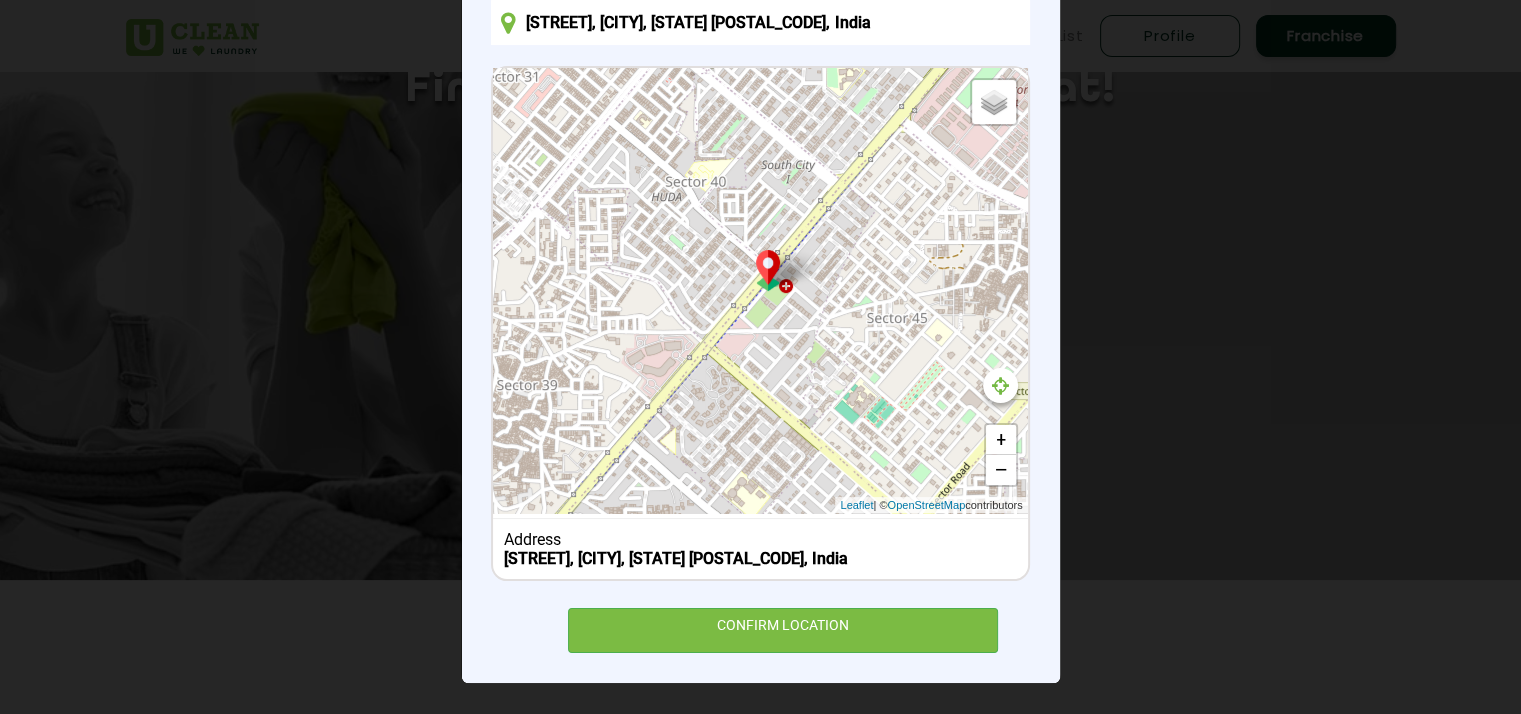 drag, startPoint x: 656, startPoint y: 559, endPoint x: 487, endPoint y: 540, distance: 170.0647 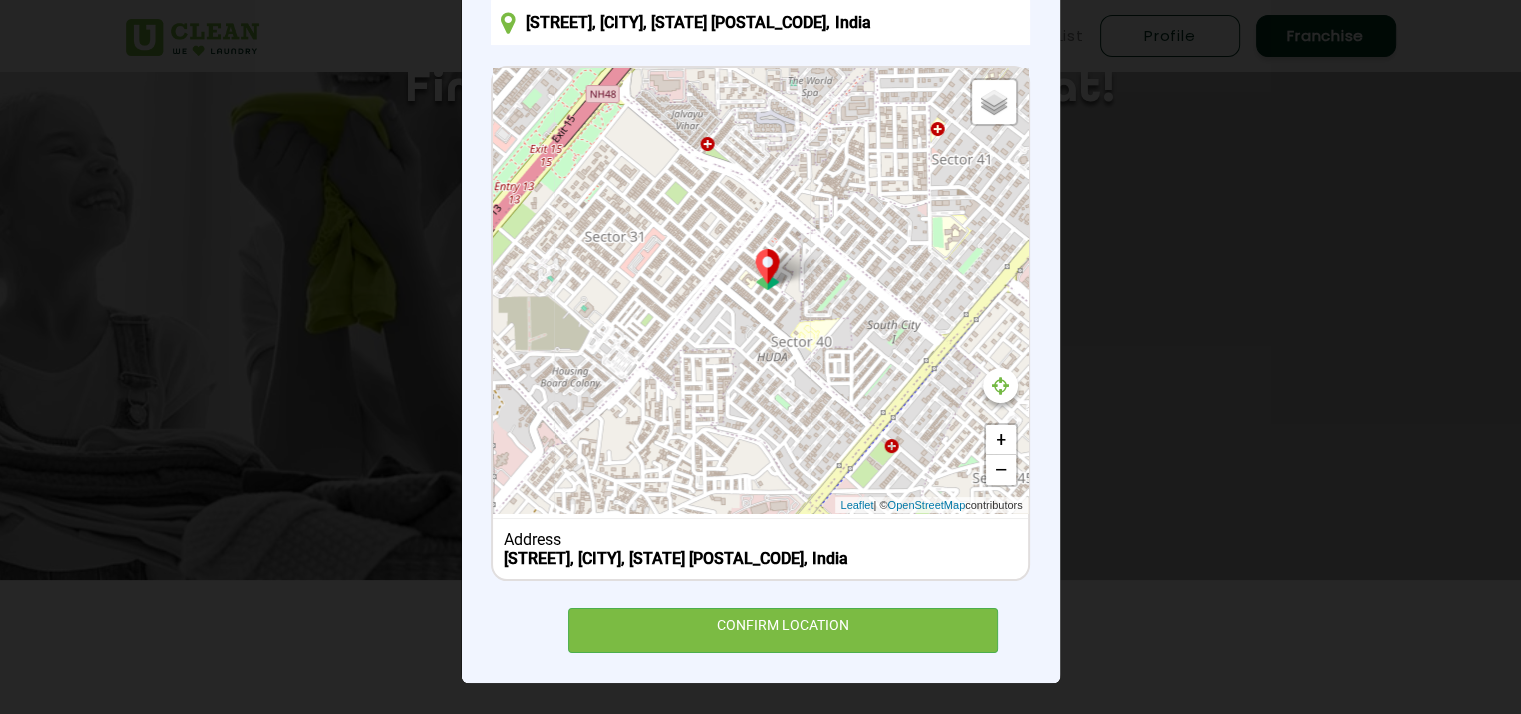 drag, startPoint x: 774, startPoint y: 282, endPoint x: 884, endPoint y: 442, distance: 194.16487 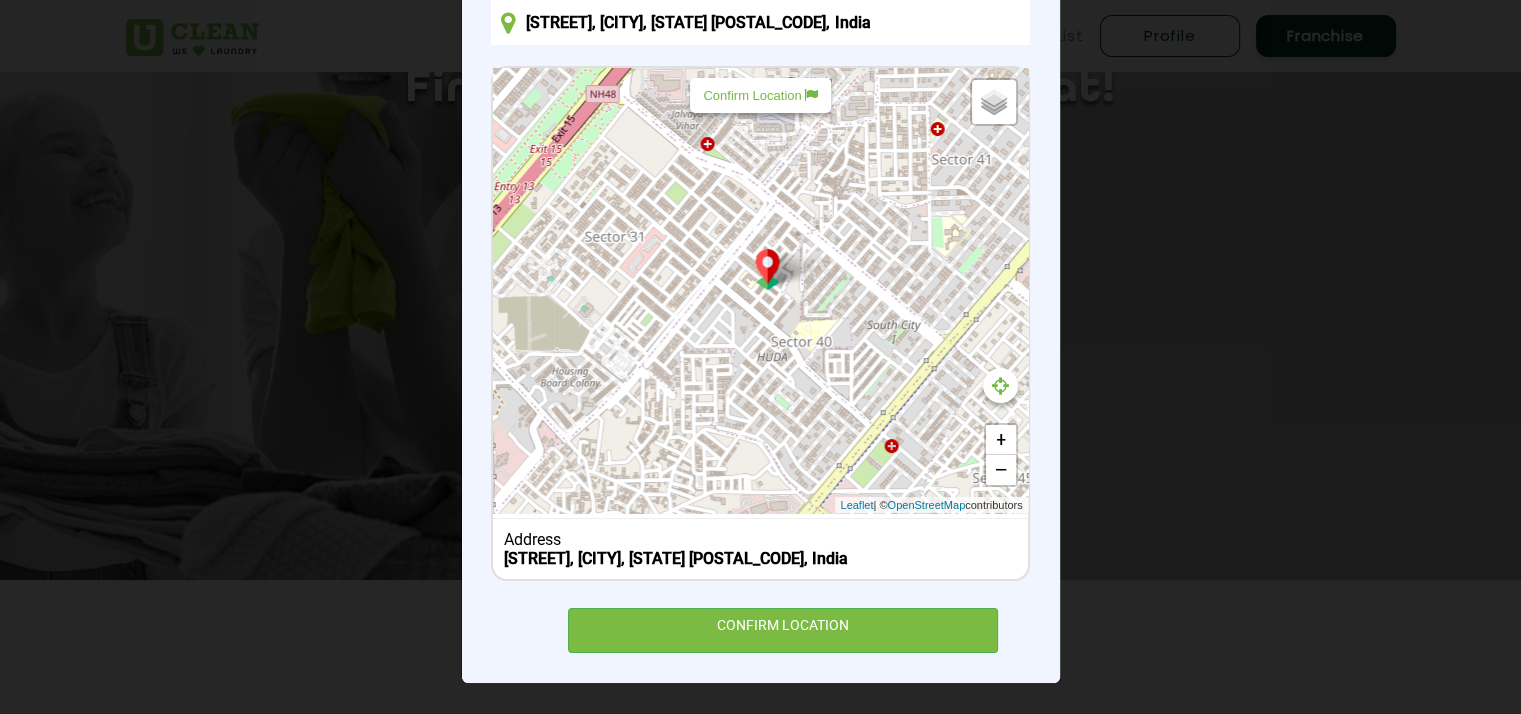 click on "×  Set Delivery location  Public Park Sec 45, 6, Block B, Greenwood City, Sector 45, Gurugram, Haryana 122022, India  Default   Satellite + − Leaflet  | ©  OpenStreetMap  contributors Confirm Location   Address  Public Park Sec 45, 6, Block B, Greenwood City, Sector 45, Gurugram, Haryana 122022, India CONFIRM LOCATION" at bounding box center (760, 357) 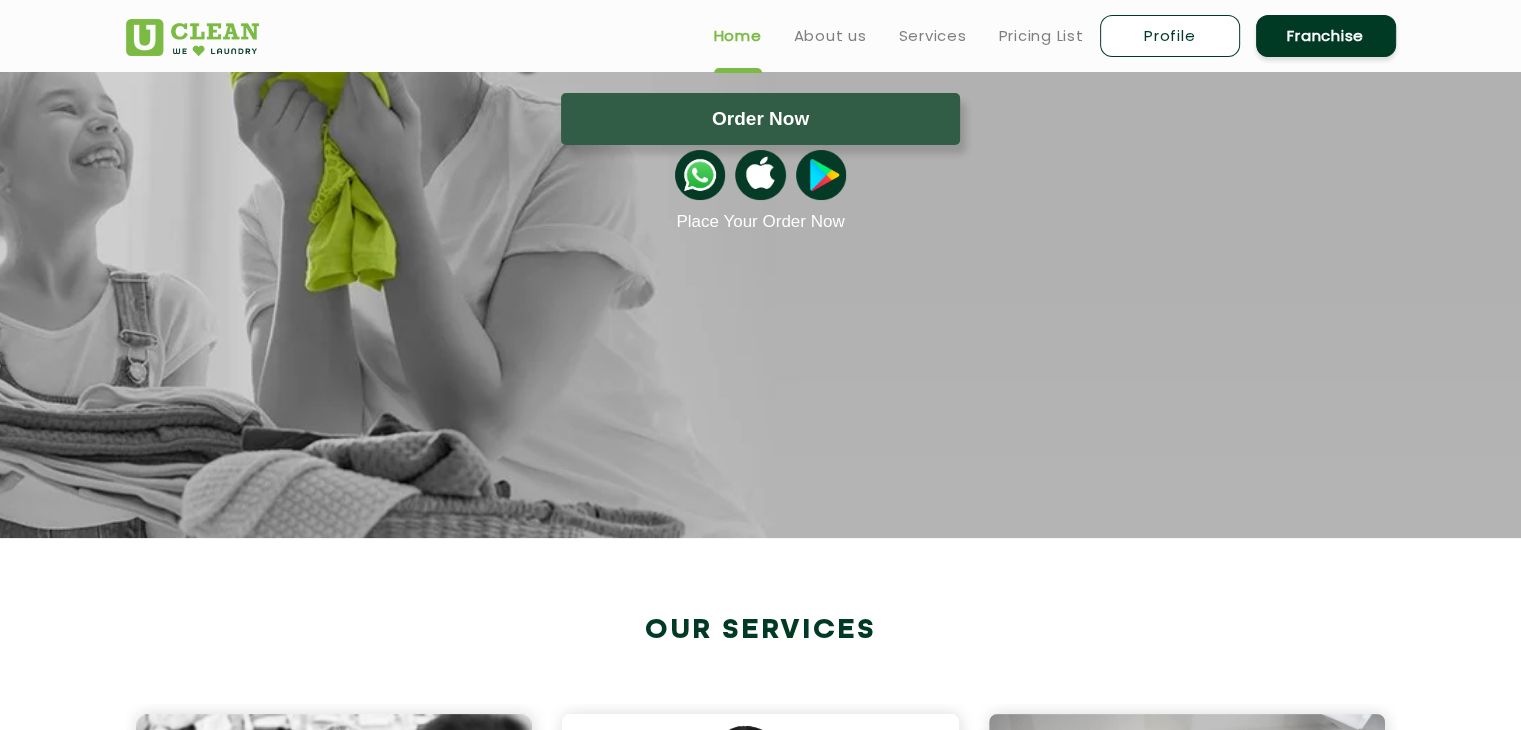 scroll, scrollTop: 0, scrollLeft: 0, axis: both 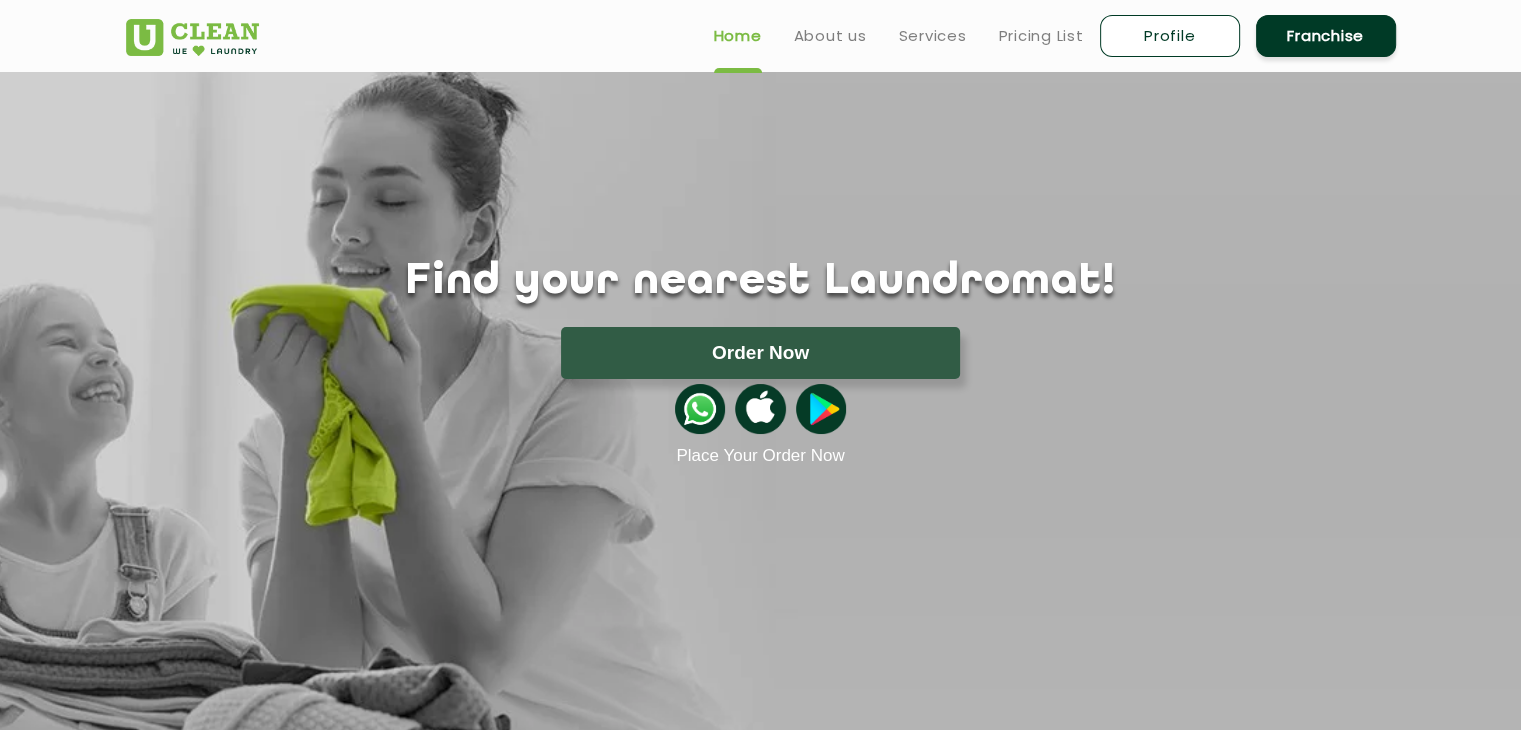 click on "Franchise" at bounding box center [1326, 36] 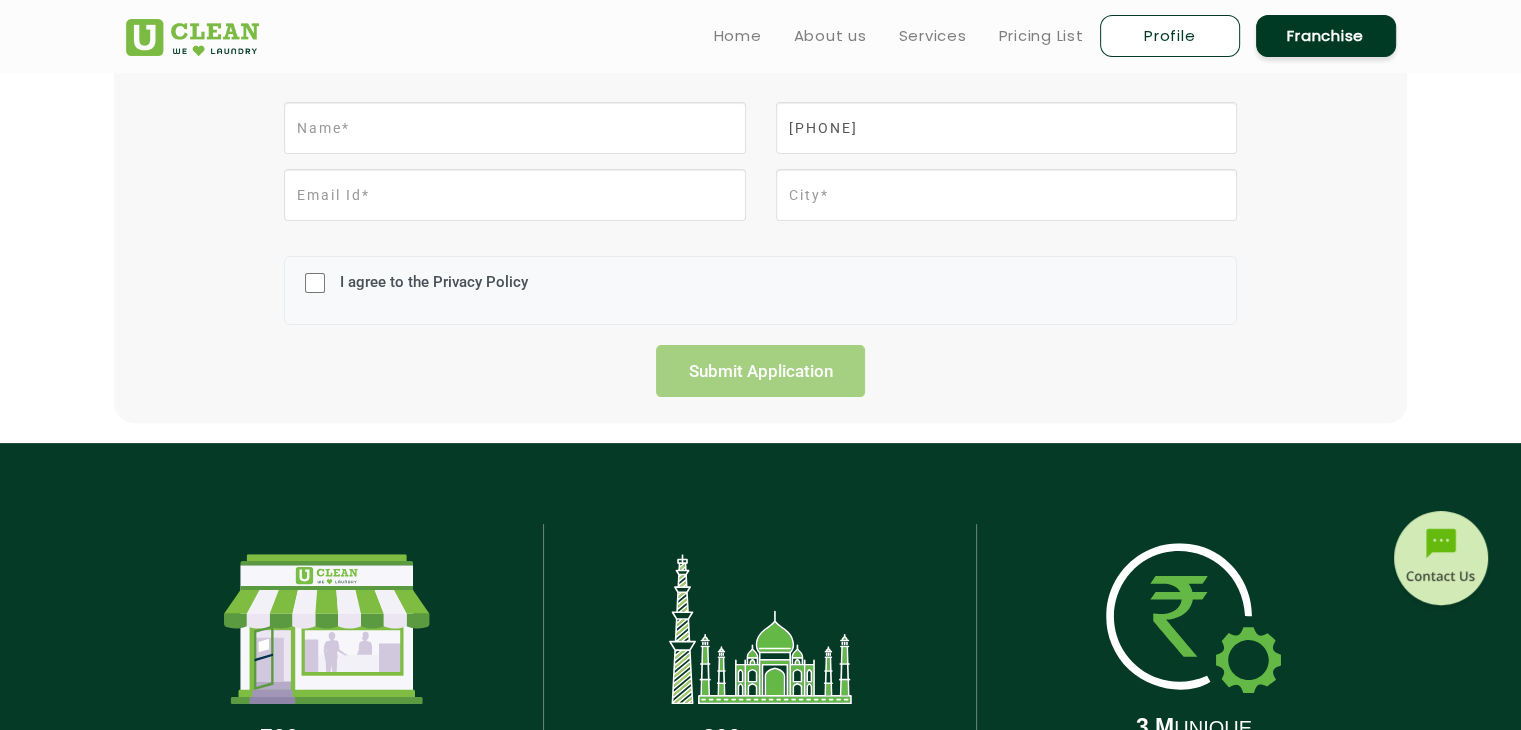 scroll, scrollTop: 540, scrollLeft: 0, axis: vertical 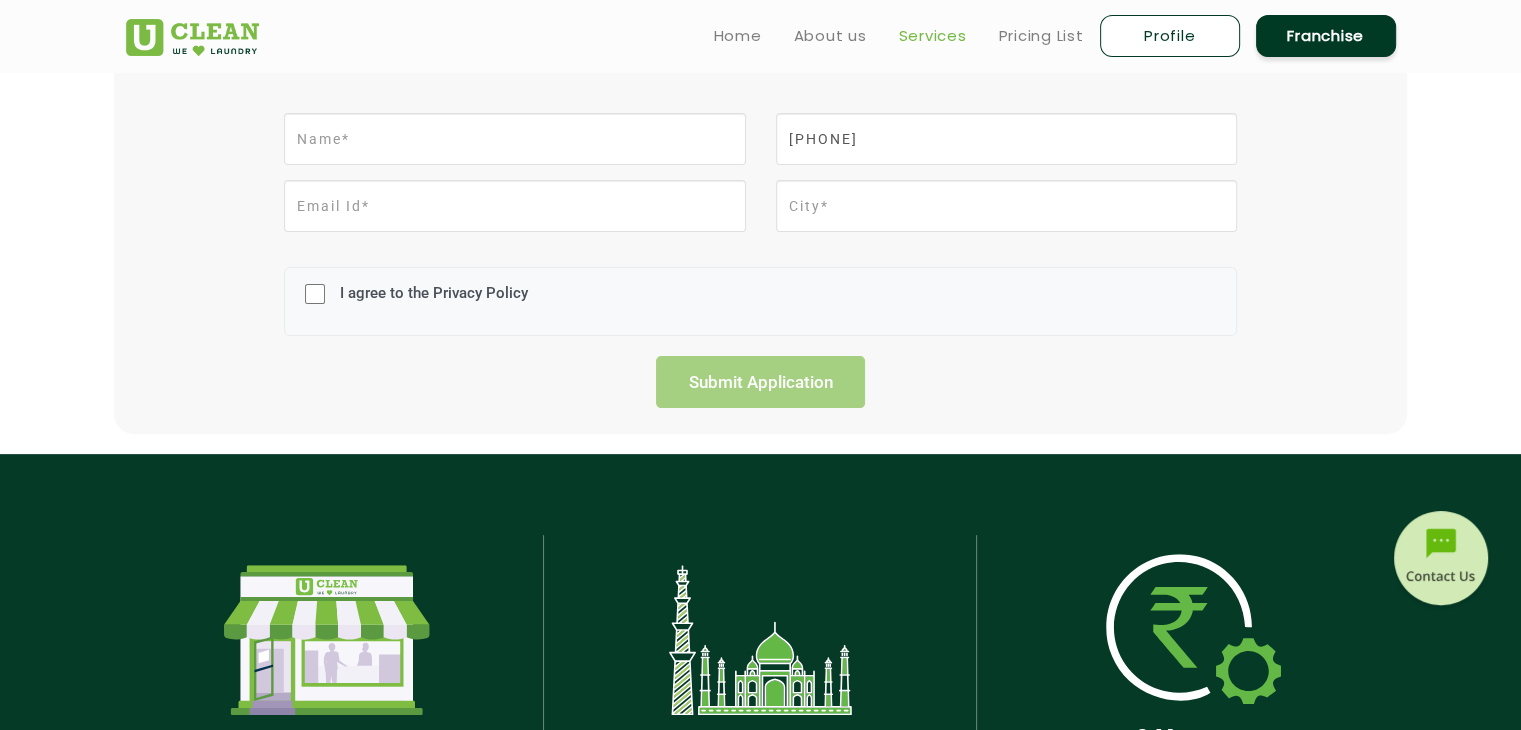 click on "Services" at bounding box center (933, 36) 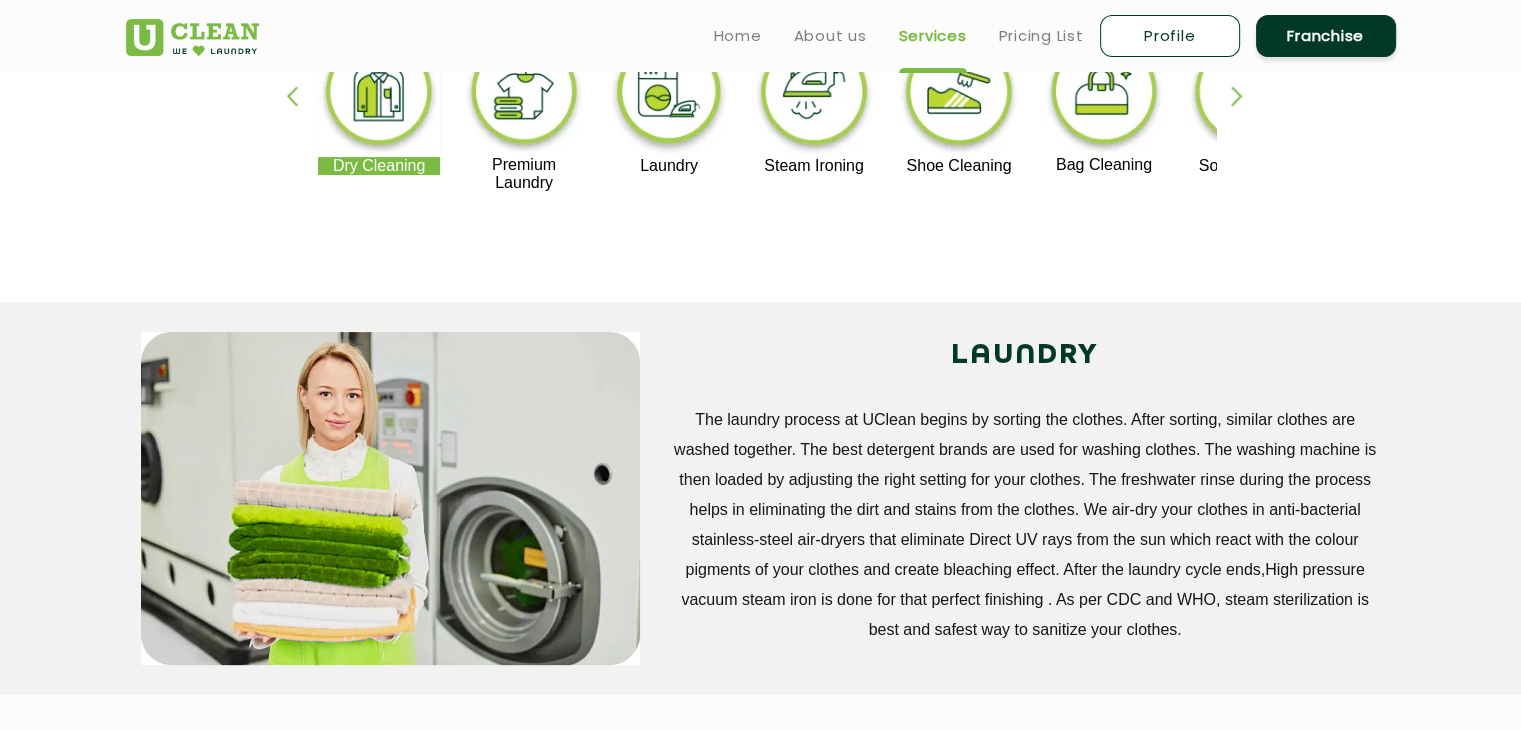 scroll, scrollTop: 0, scrollLeft: 0, axis: both 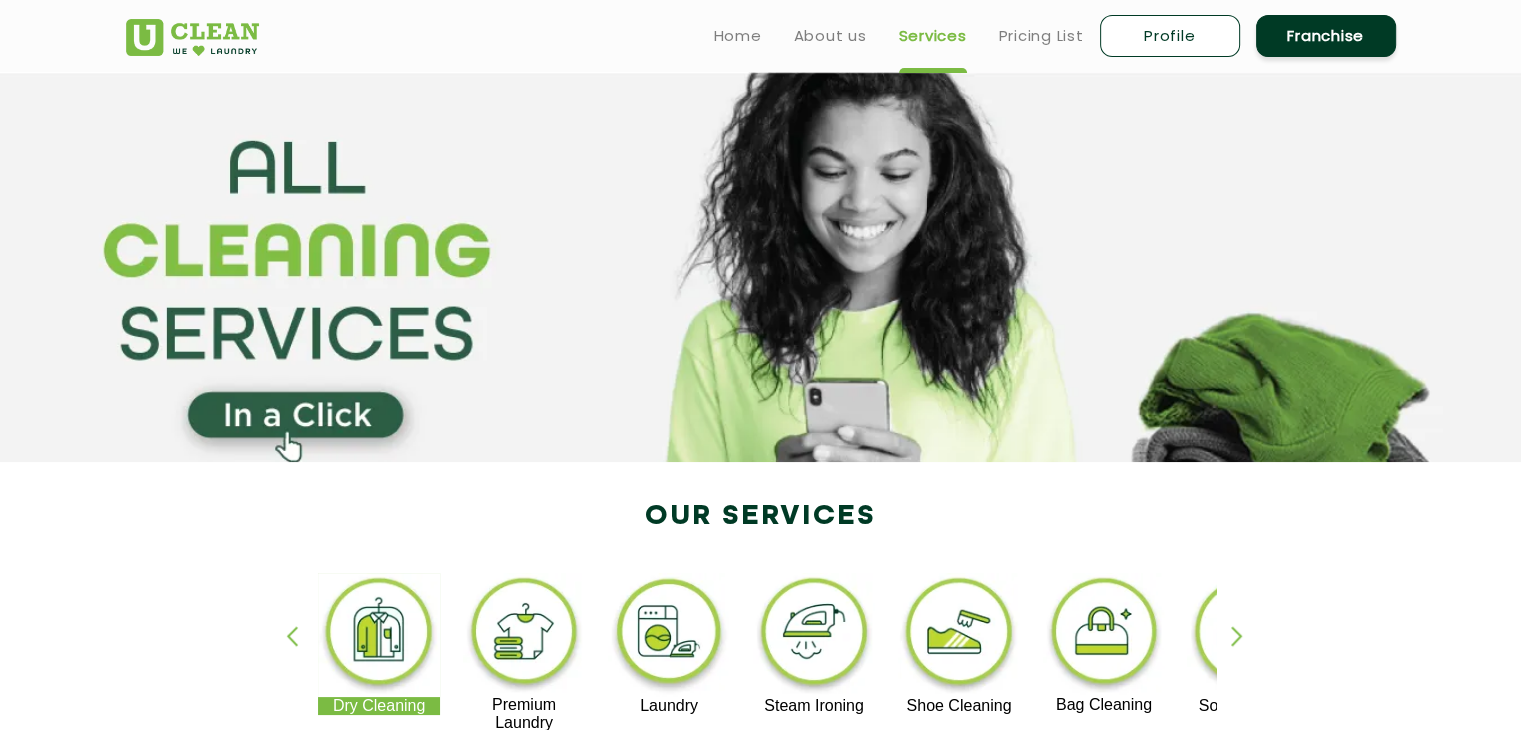 click at bounding box center [669, 635] 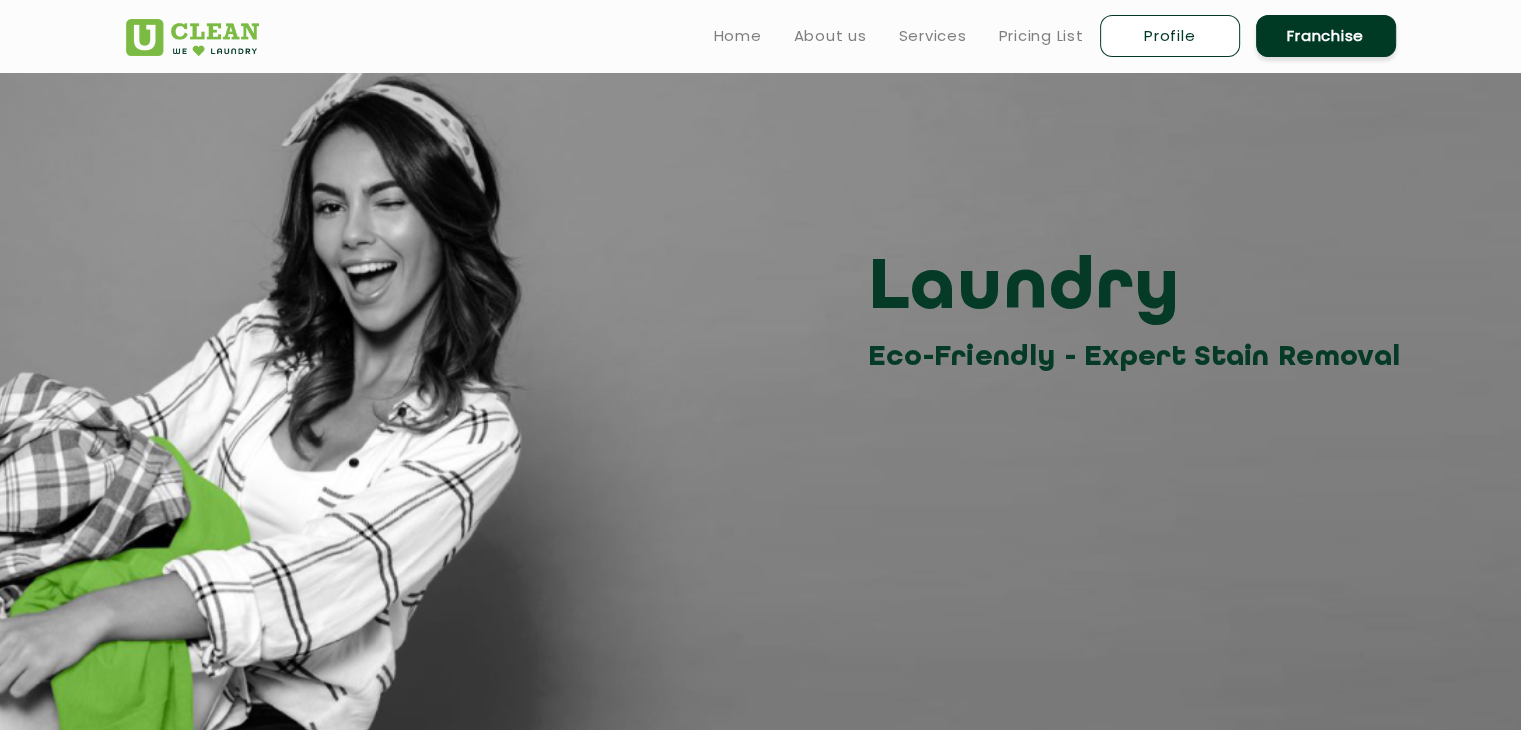 scroll, scrollTop: 0, scrollLeft: 0, axis: both 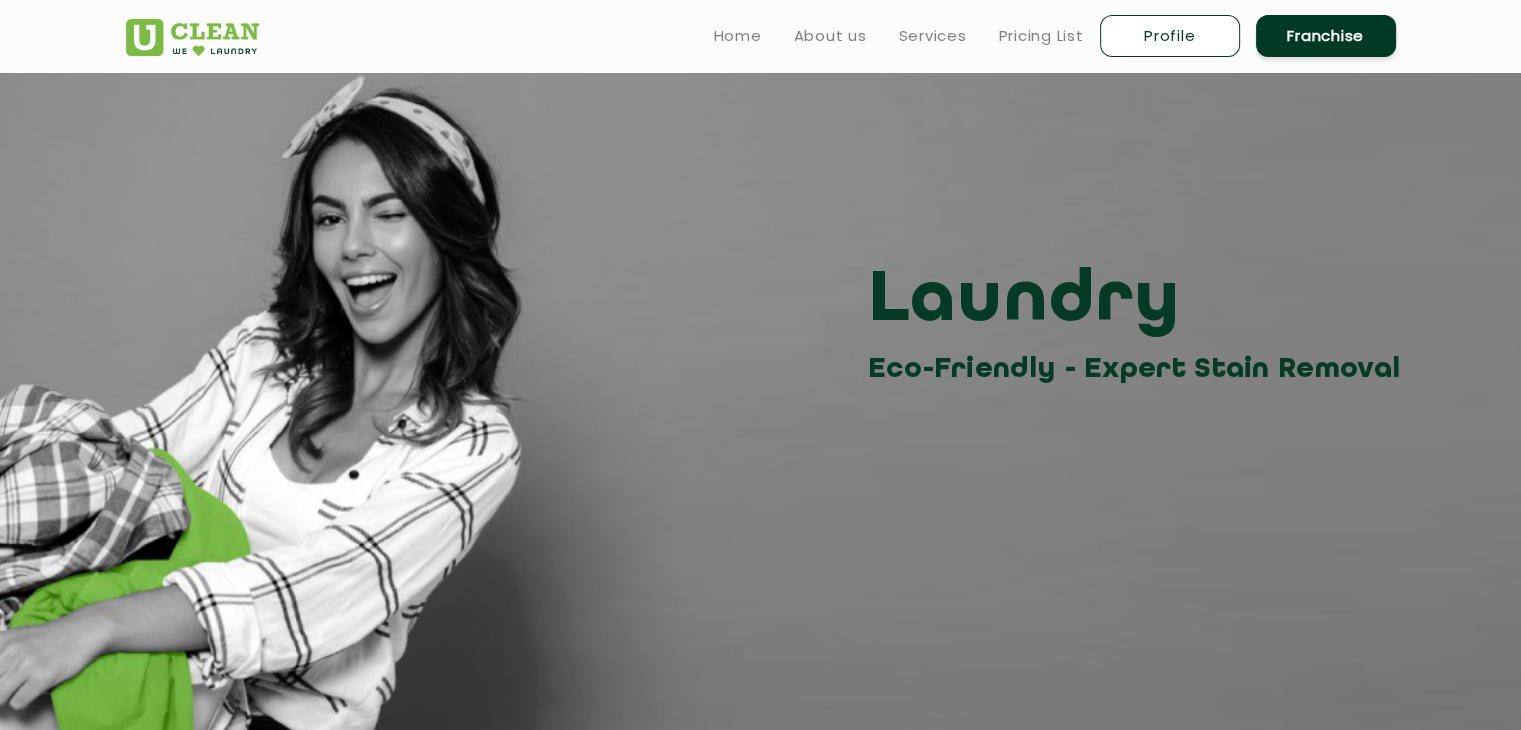 click on "Home  About us Services  Pricing List Profile Franchise" at bounding box center [1047, 35] 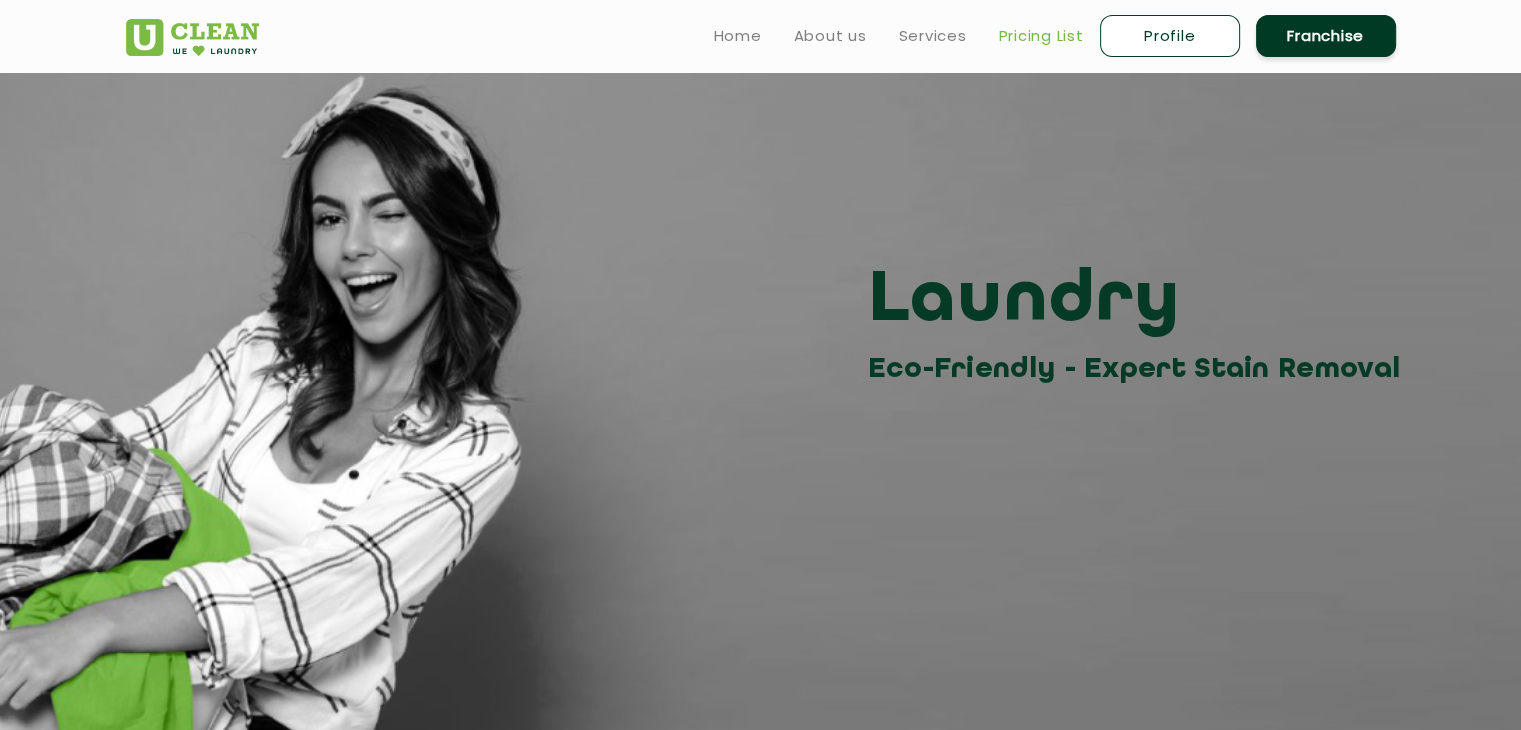 click on "Pricing List" at bounding box center [1041, 36] 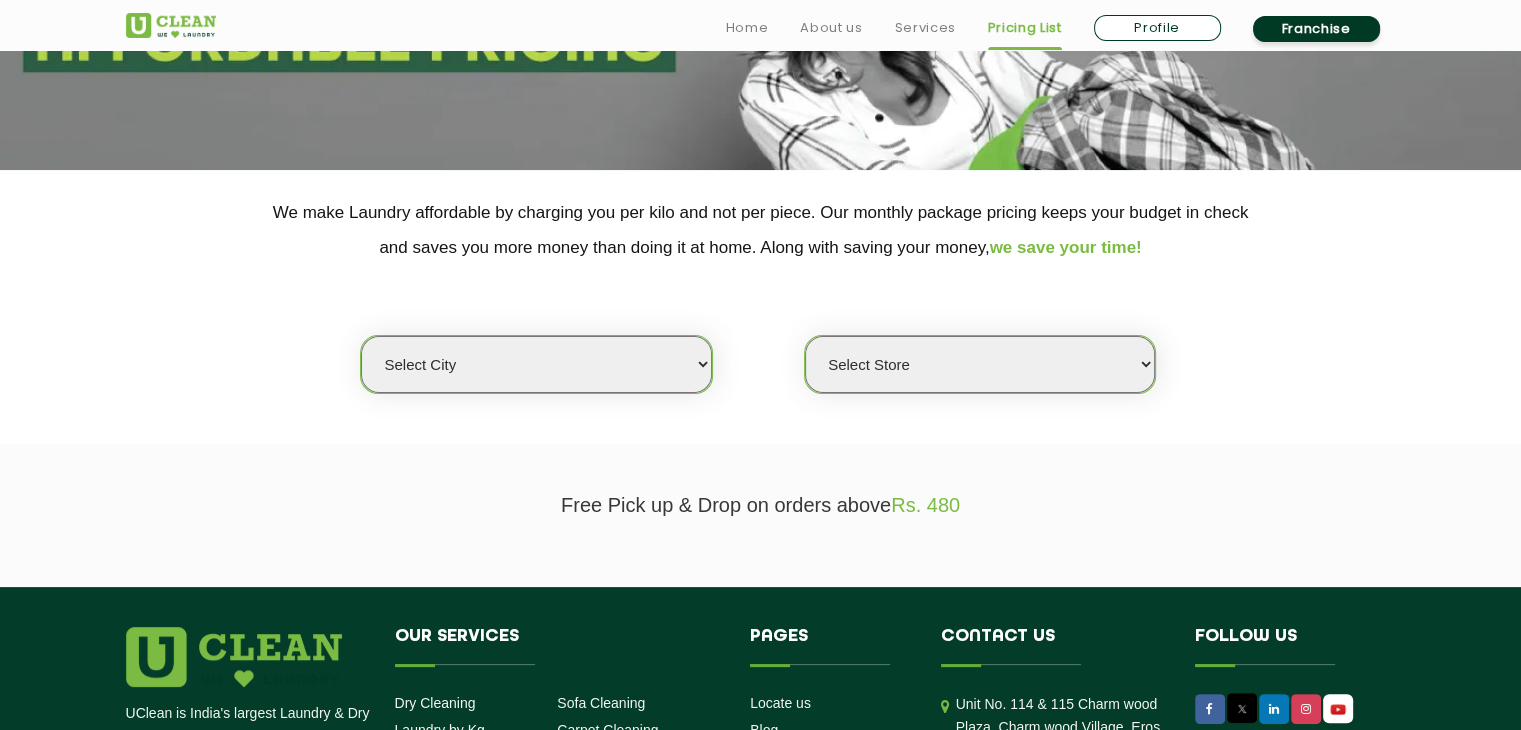 scroll, scrollTop: 328, scrollLeft: 0, axis: vertical 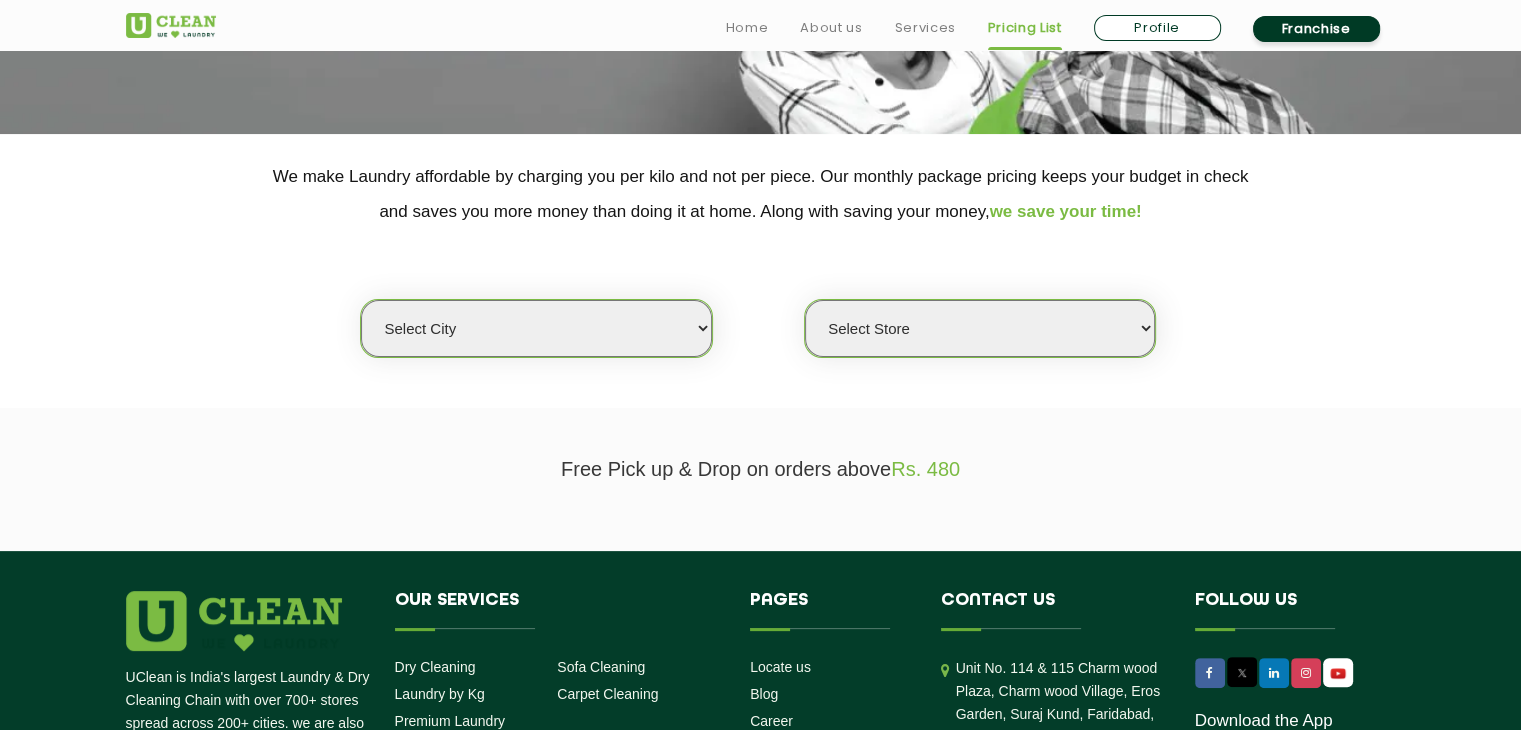 click on "Select city Aalo Agartala Agra Ahmedabad Akola Aligarh Alwar - UClean Select Amravati Aurangabad Ayodhya Bahadurgarh Bahraich Baleswar Baramulla Bareilly Barmer Barpeta Bathinda Belgaum Bengaluru Berhampur Bettiah Bhagalpur Bhilwara Bhiwadi Bhopal Bhubaneshwar Bidar Bikaner Bilaspur Bokaro Bongaigaon Chandigarh Chennai Chitrakoot Cochin Coimbatore Cooch Behar Coonoor Daman Danapur Darrang Daudnagar Dehradun Delhi Deoghar Dhanbad Dharwad Dhule Dibrugarh Digboi Dimapur Dindigul Duliajan Ellenabad Erode Faridabad Gandhidham Gandhinagar Garia Ghaziabad Goa Gohana Golaghat Gonda Gorakhpur Gurugram Guwahati Gwalior Haldwani Hamirpur Hanumangarh Haridwar Hingoli Hojai Howrah Hubli Hyderabad Imphal Indore Itanagar Jagdalpur Jagraon Jaipur Jaipur - Select Jammu Jamshedpur Jehanabad Jhansi Jodhpur Jorhat Kaithal Kakinada Kanpur Kargil Karimganj Kathmandu Kharupetia Khopoli Kochi Kohima Kokapet Kokrajhar Kolhapur Kolkata Kota - Select Kotdwar Krishnanagar Kundli Kurnool Latur Leh Longding Lower Subansiri Lucknow Madurai" at bounding box center (536, 328) 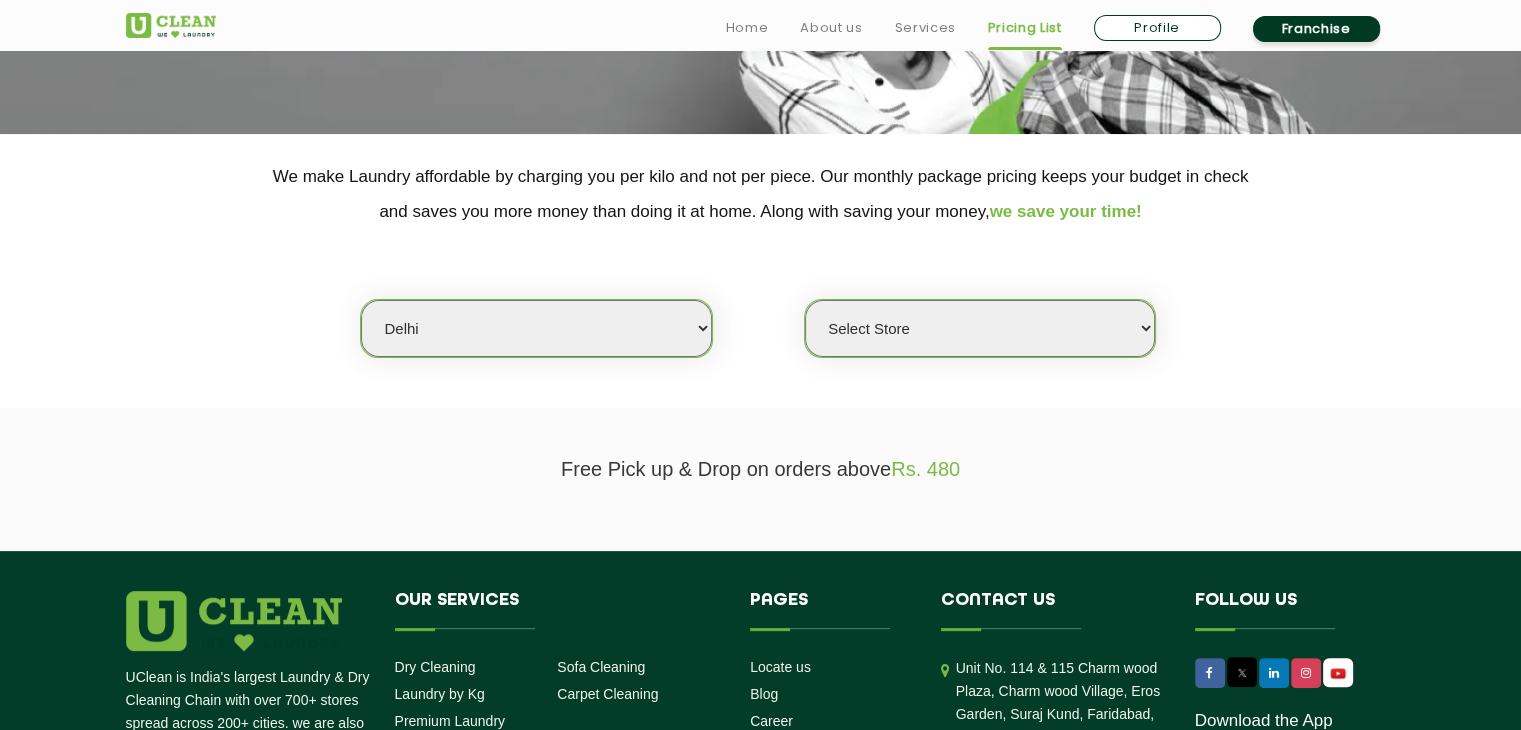 click on "Select city Aalo Agartala Agra Ahmedabad Akola Aligarh Alwar - UClean Select Amravati Aurangabad Ayodhya Bahadurgarh Bahraich Baleswar Baramulla Bareilly Barmer Barpeta Bathinda Belgaum Bengaluru Berhampur Bettiah Bhagalpur Bhilwara Bhiwadi Bhopal Bhubaneshwar Bidar Bikaner Bilaspur Bokaro Bongaigaon Chandigarh Chennai Chitrakoot Cochin Coimbatore Cooch Behar Coonoor Daman Danapur Darrang Daudnagar Dehradun Delhi Deoghar Dhanbad Dharwad Dhule Dibrugarh Digboi Dimapur Dindigul Duliajan Ellenabad Erode Faridabad Gandhidham Gandhinagar Garia Ghaziabad Goa Gohana Golaghat Gonda Gorakhpur Gurugram Guwahati Gwalior Haldwani Hamirpur Hanumangarh Haridwar Hingoli Hojai Howrah Hubli Hyderabad Imphal Indore Itanagar Jagdalpur Jagraon Jaipur Jaipur - Select Jammu Jamshedpur Jehanabad Jhansi Jodhpur Jorhat Kaithal Kakinada Kanpur Kargil Karimganj Kathmandu Kharupetia Khopoli Kochi Kohima Kokapet Kokrajhar Kolhapur Kolkata Kota - Select Kotdwar Krishnanagar Kundli Kurnool Latur Leh Longding Lower Subansiri Lucknow Madurai" at bounding box center (536, 328) 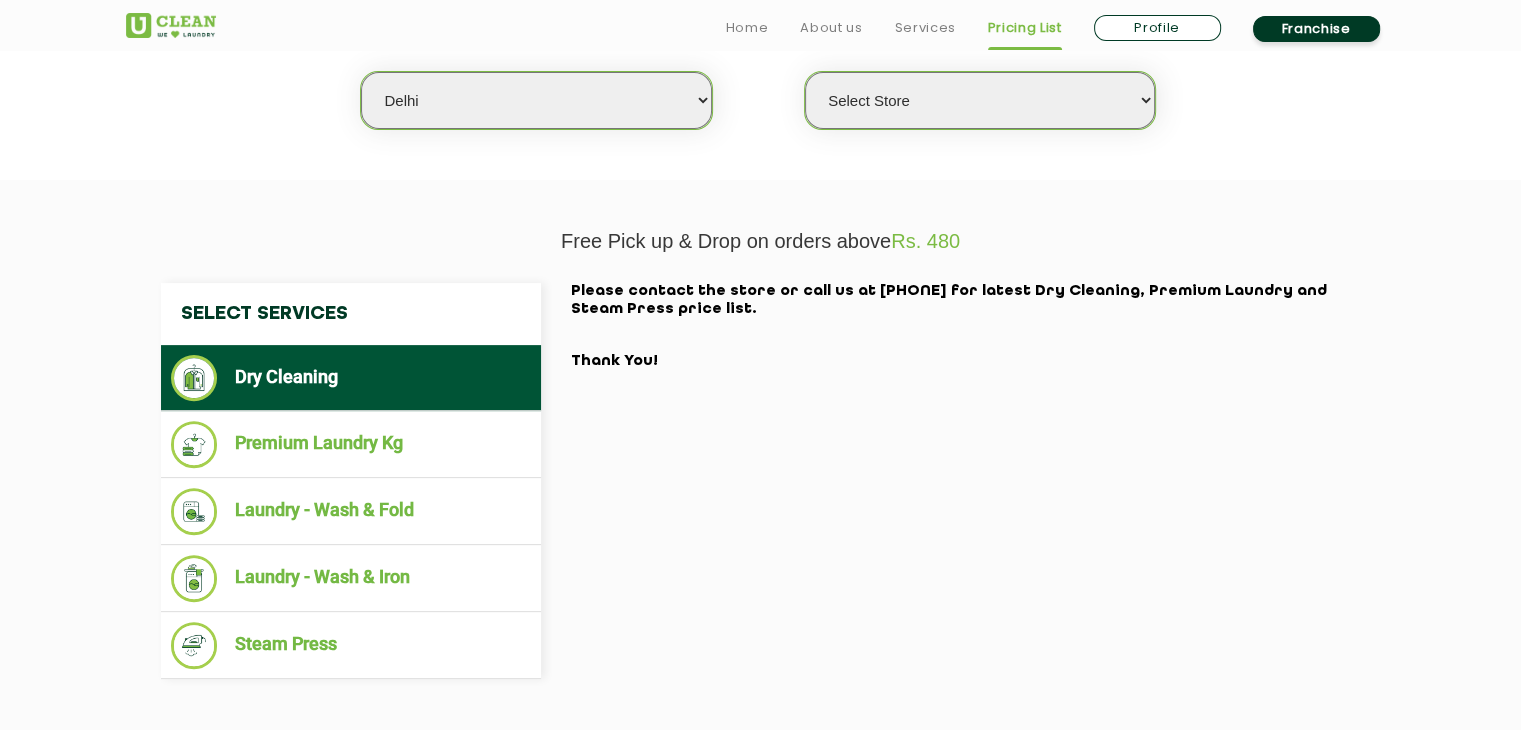scroll, scrollTop: 600, scrollLeft: 0, axis: vertical 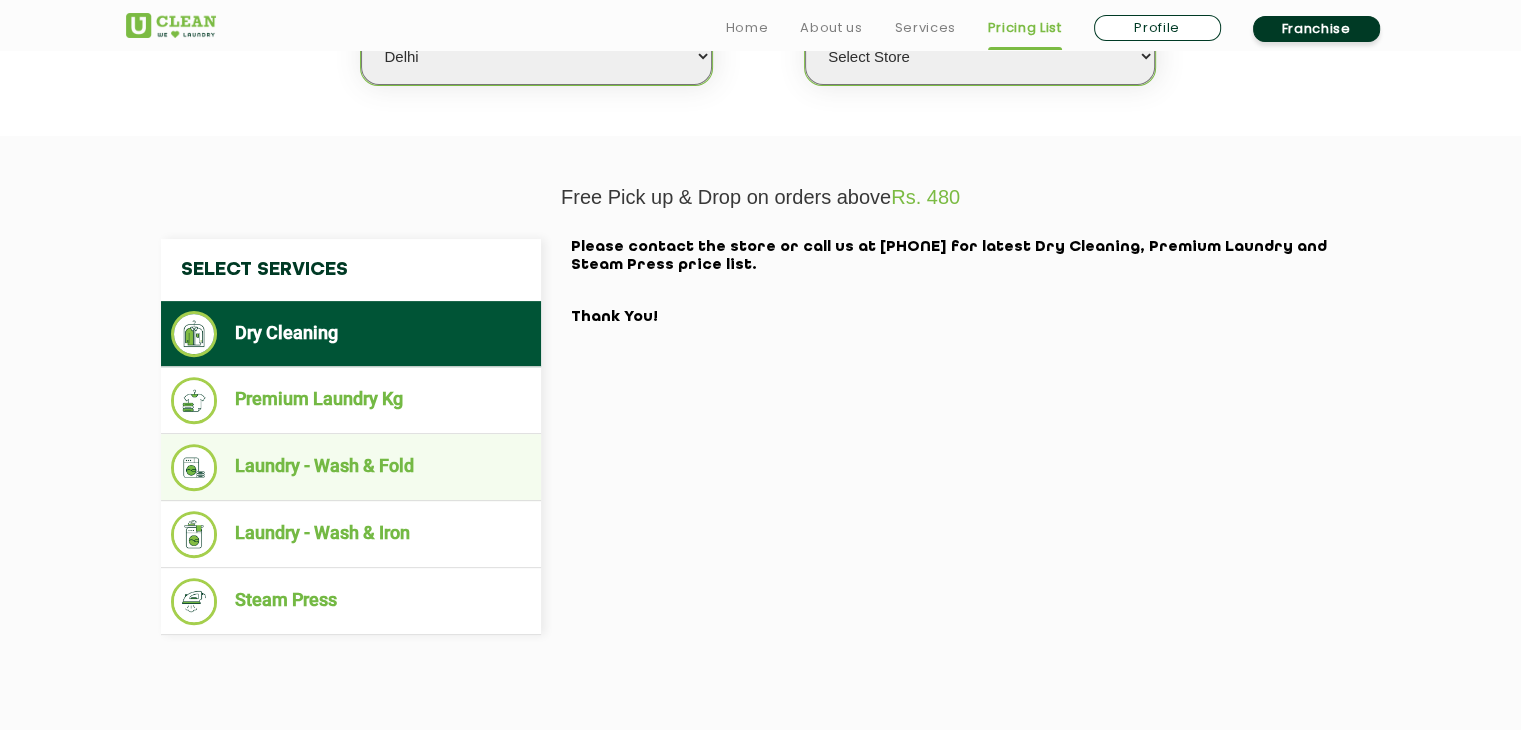 click on "Laundry - Wash & Fold" at bounding box center (351, 467) 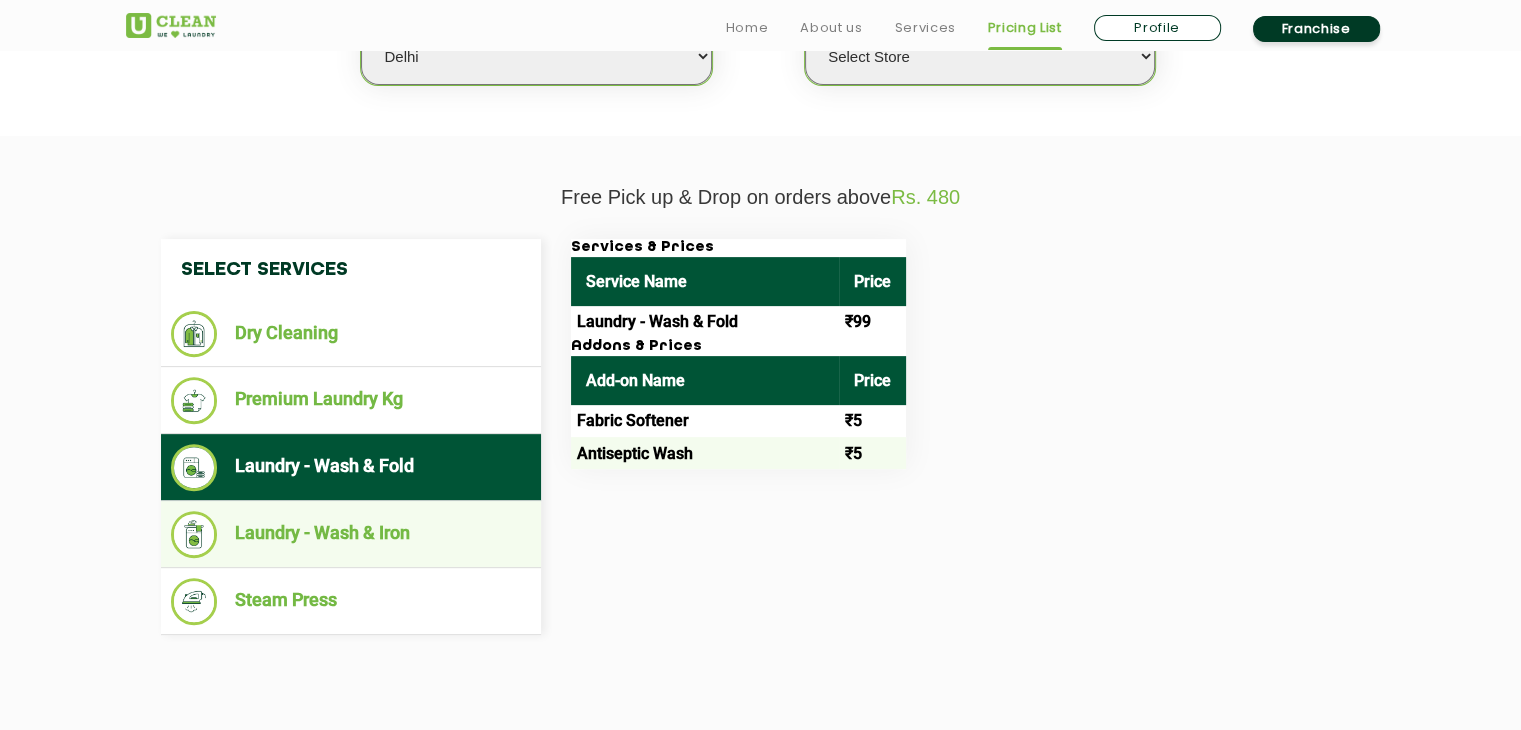 click on "Laundry - Wash & Iron" at bounding box center (351, 534) 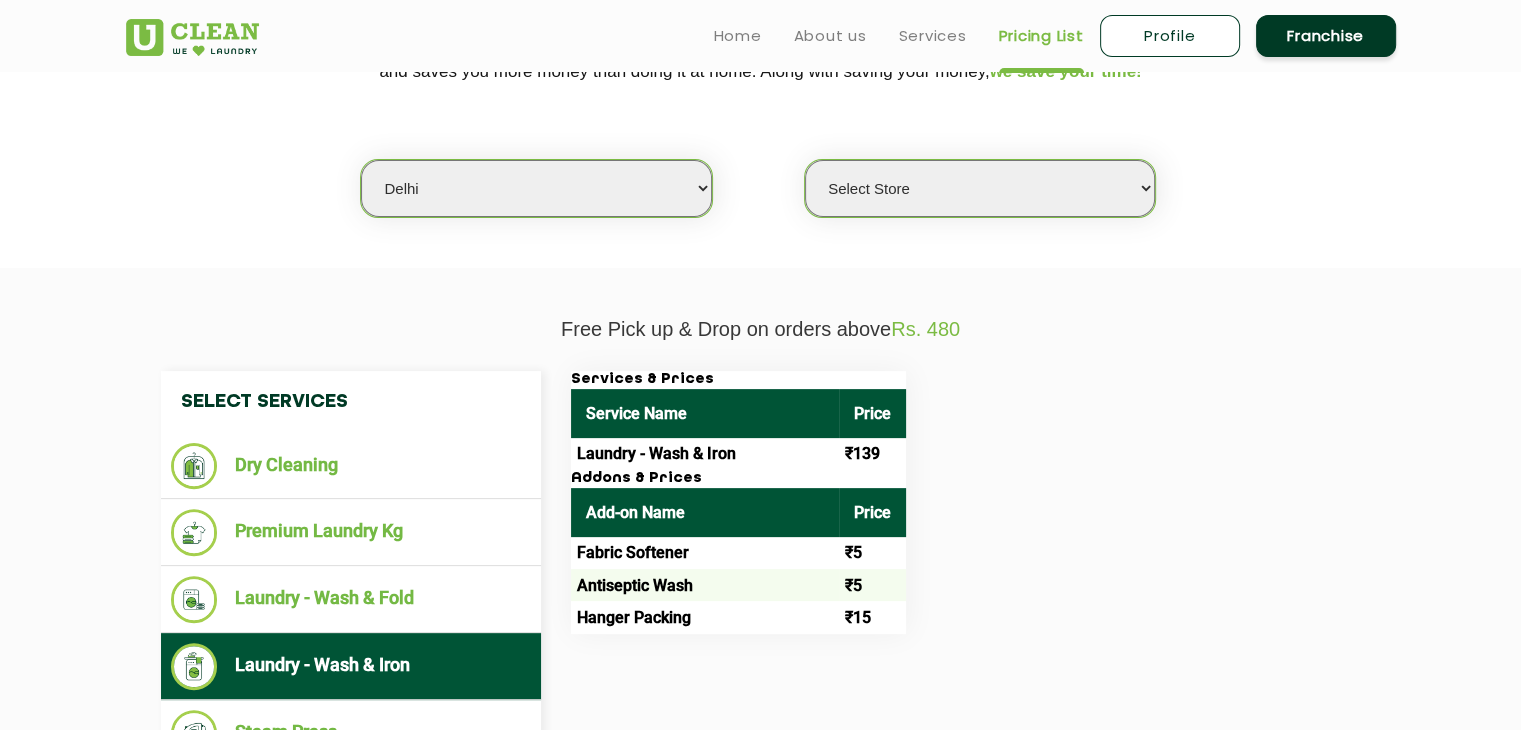 scroll, scrollTop: 356, scrollLeft: 0, axis: vertical 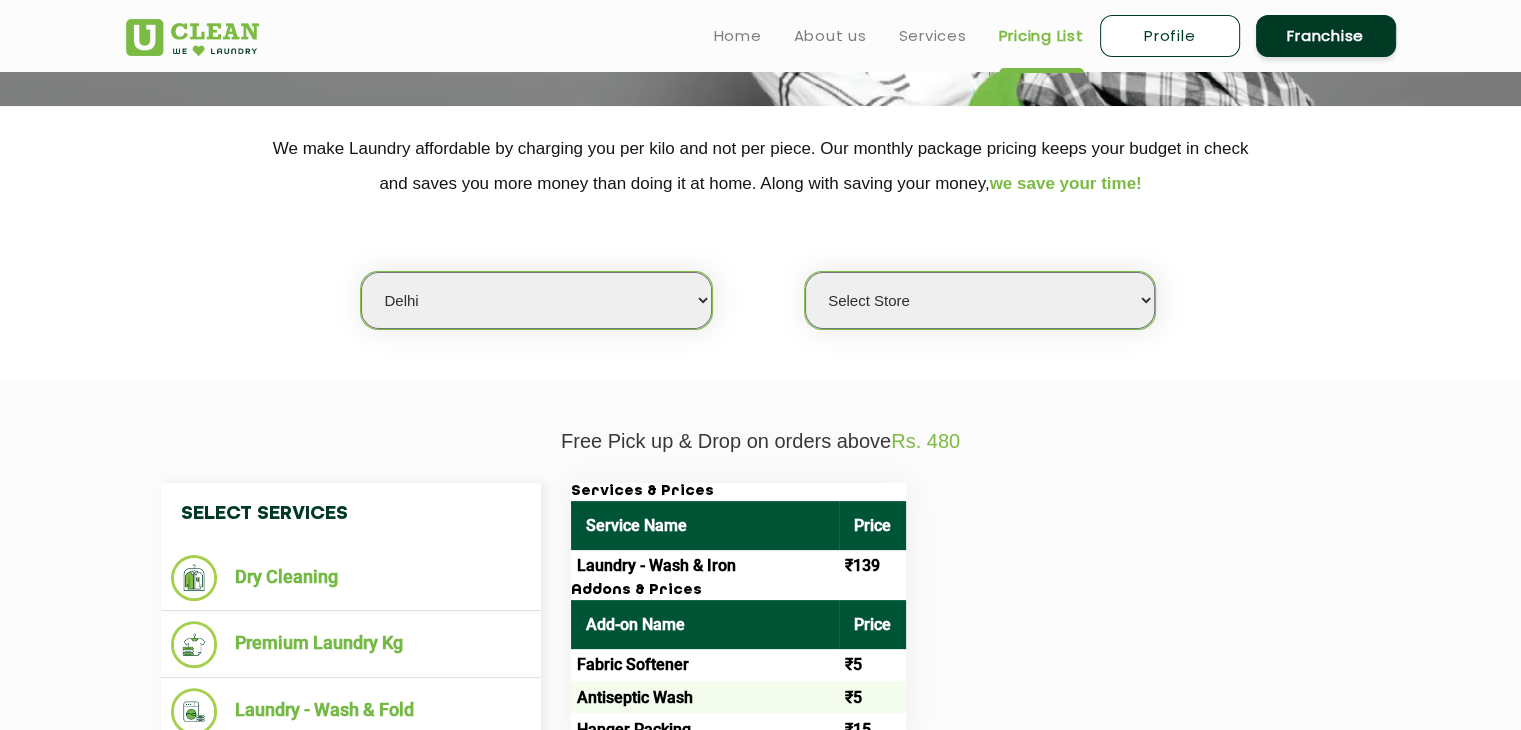 click on "Select Store UClean Vasant Kunj UClean Greater Kailash 2 UClean Dwarka UClean Rajouri Garden UClean Uttam Nagar UClean Lajpat Nagar UClean Hudson Lane UClean Old Rajinder Nagar UClean Prashant Vihar UClean Sector 23 Dwarka UClean Sector 12 Dwarka UClean Lajpat Nagar 1 UClean Krishna Nagar UClean West Patel Nagar UClean Shahpur Jat UClean Paschim Vihar UClean Malviya Nagar UClean Laxmi Nagar UClean Janakpuri UClean Dwarka" at bounding box center [980, 300] 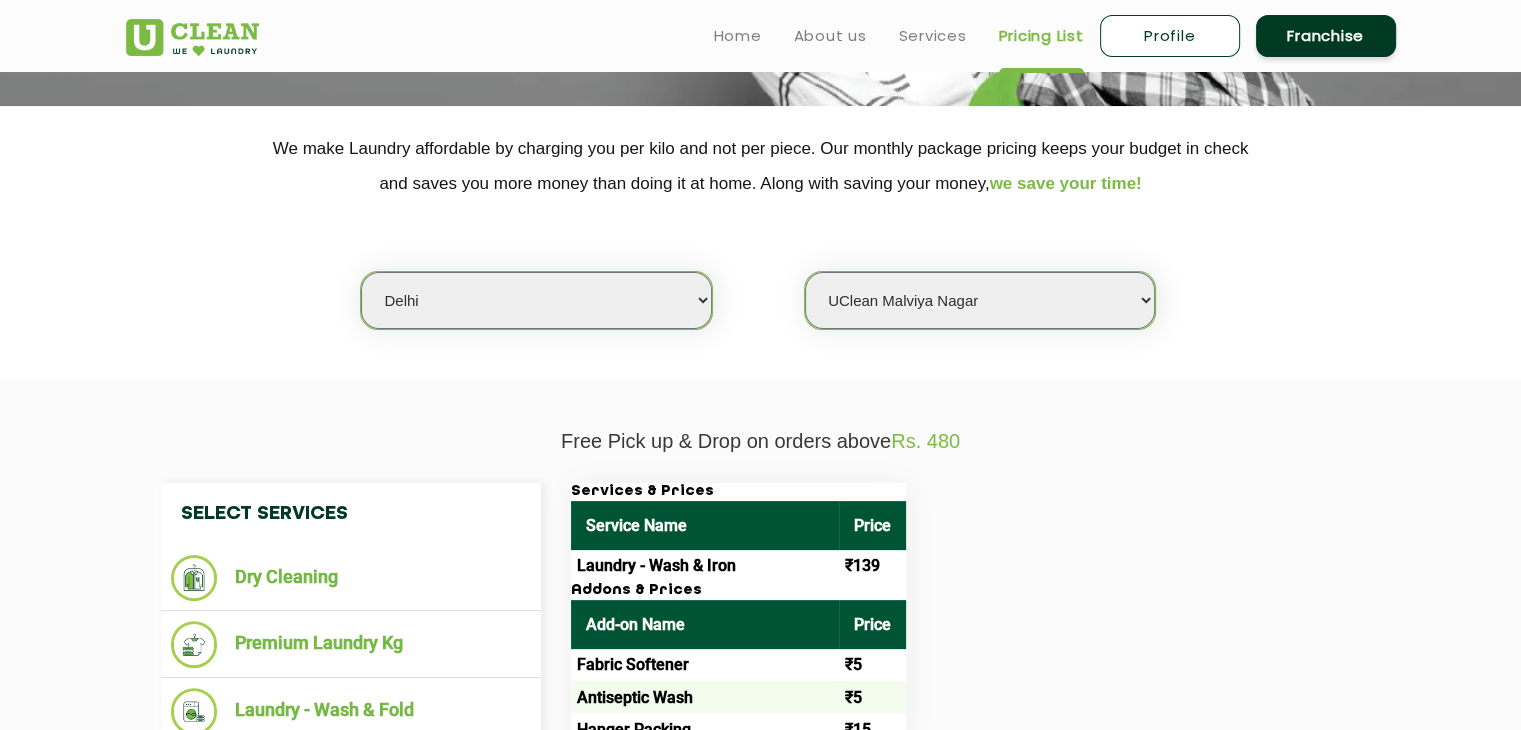 click on "Select Store UClean Vasant Kunj UClean Greater Kailash 2 UClean Dwarka UClean Rajouri Garden UClean Uttam Nagar UClean Lajpat Nagar UClean Hudson Lane UClean Old Rajinder Nagar UClean Prashant Vihar UClean Sector 23 Dwarka UClean Sector 12 Dwarka UClean Lajpat Nagar 1 UClean Krishna Nagar UClean West Patel Nagar UClean Shahpur Jat UClean Paschim Vihar UClean Malviya Nagar UClean Laxmi Nagar UClean Janakpuri UClean Dwarka" at bounding box center [980, 300] 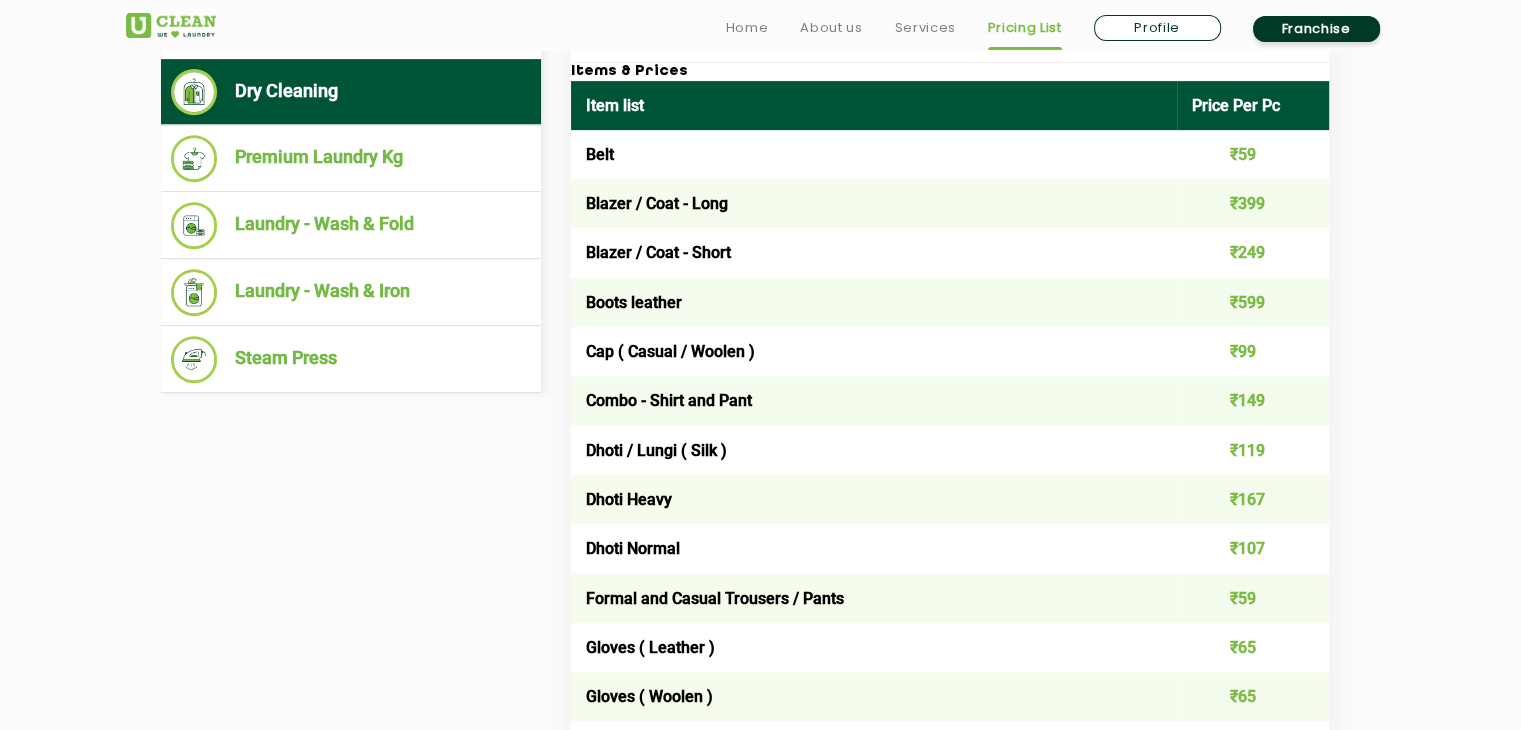 scroll, scrollTop: 870, scrollLeft: 0, axis: vertical 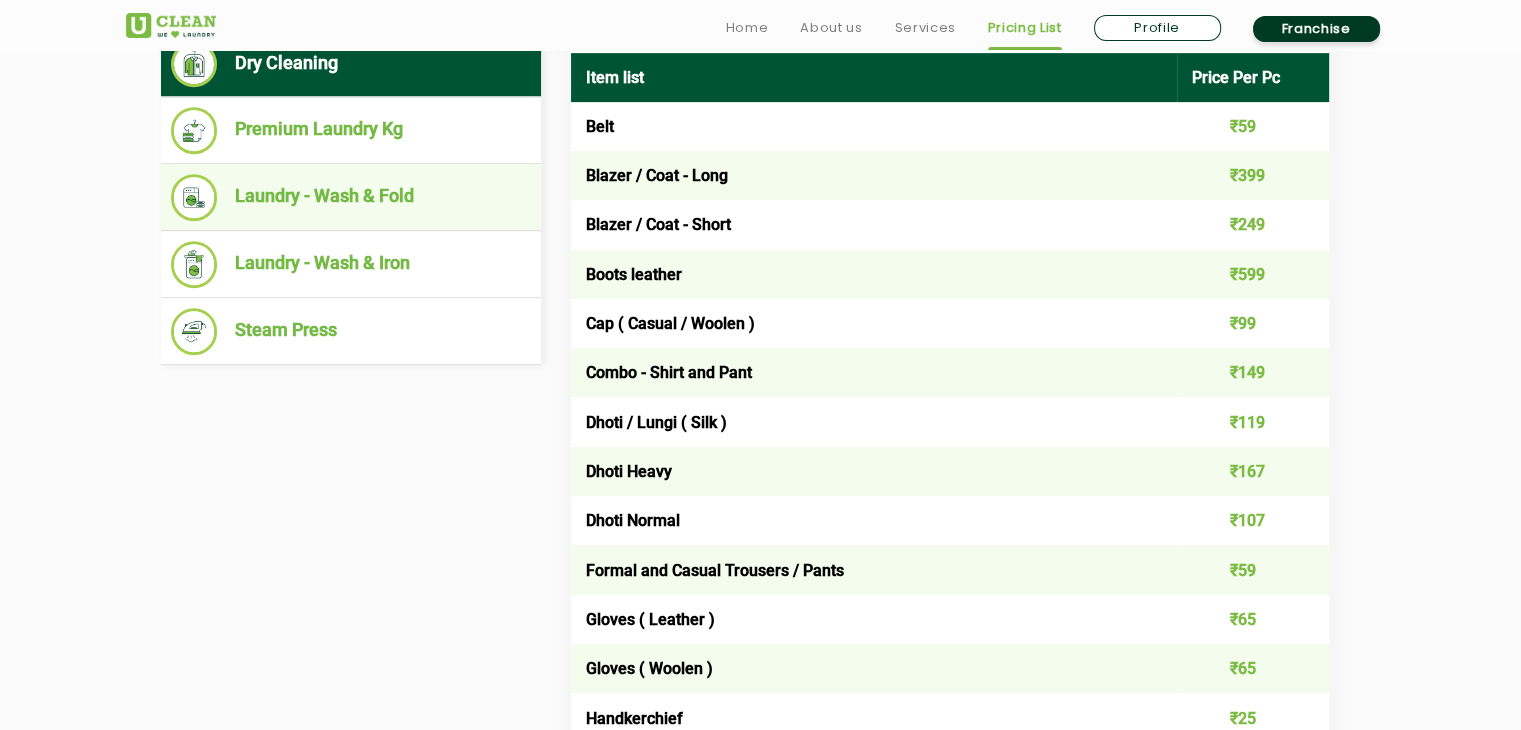 click on "Laundry - Wash & Fold" at bounding box center (351, 197) 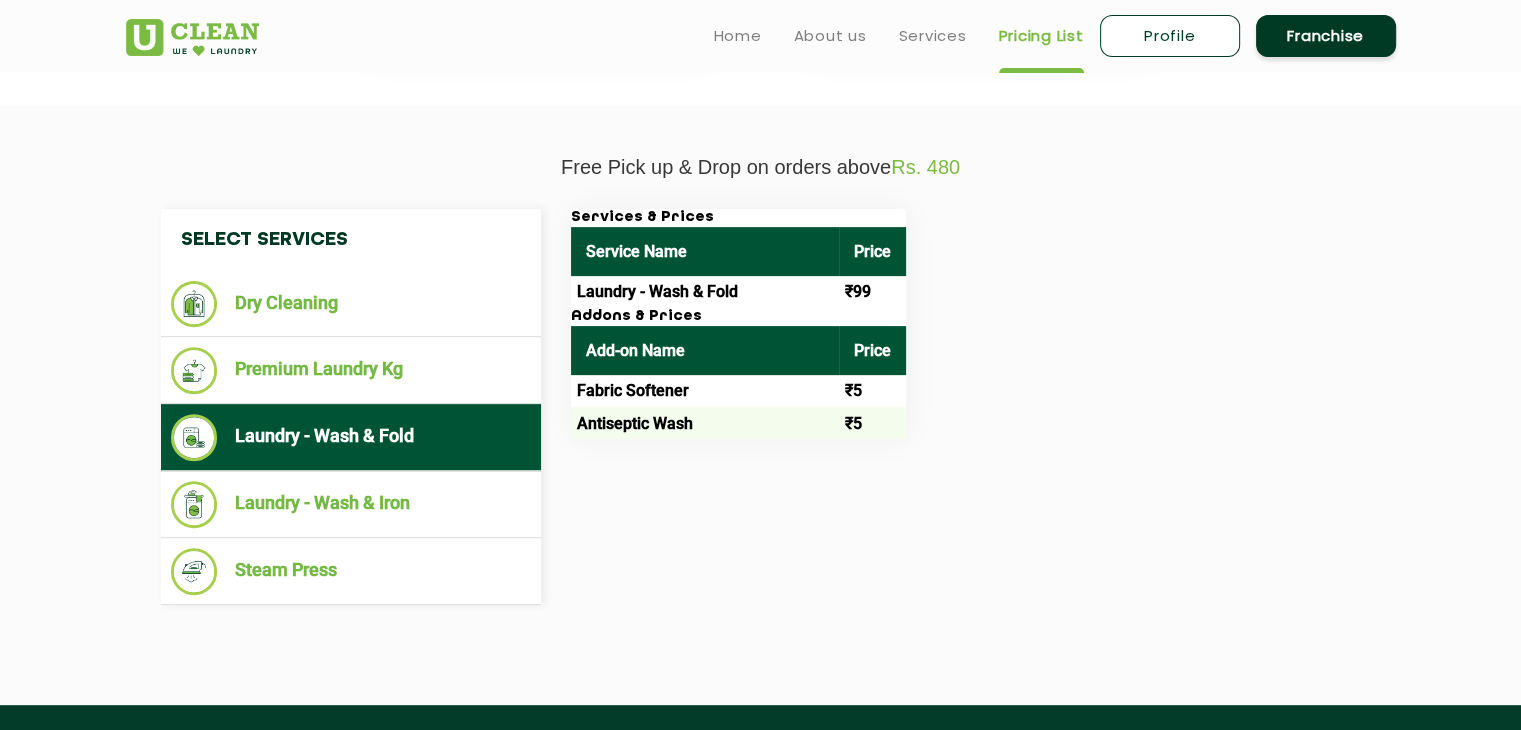 scroll, scrollTop: 626, scrollLeft: 0, axis: vertical 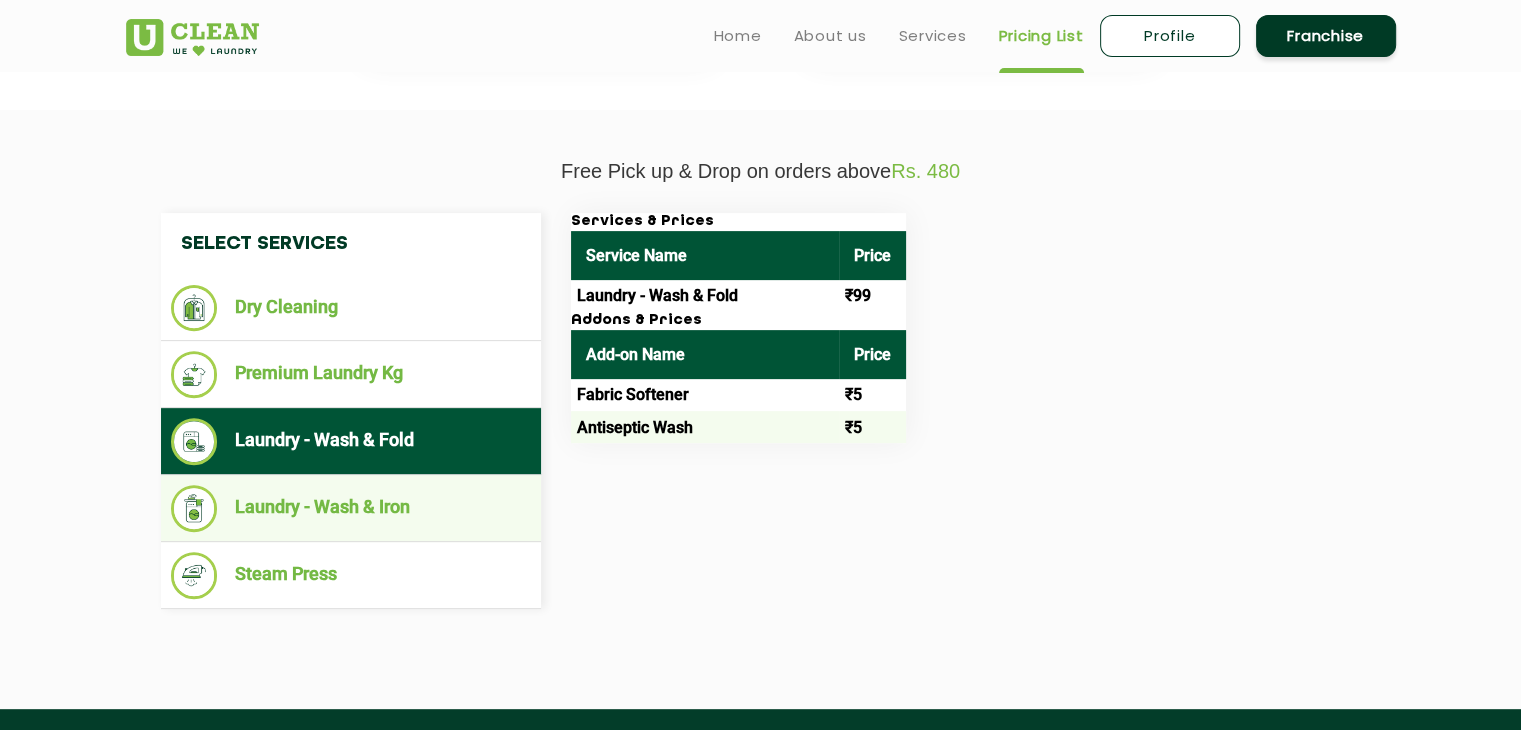 click on "Laundry - Wash & Iron" at bounding box center (351, 508) 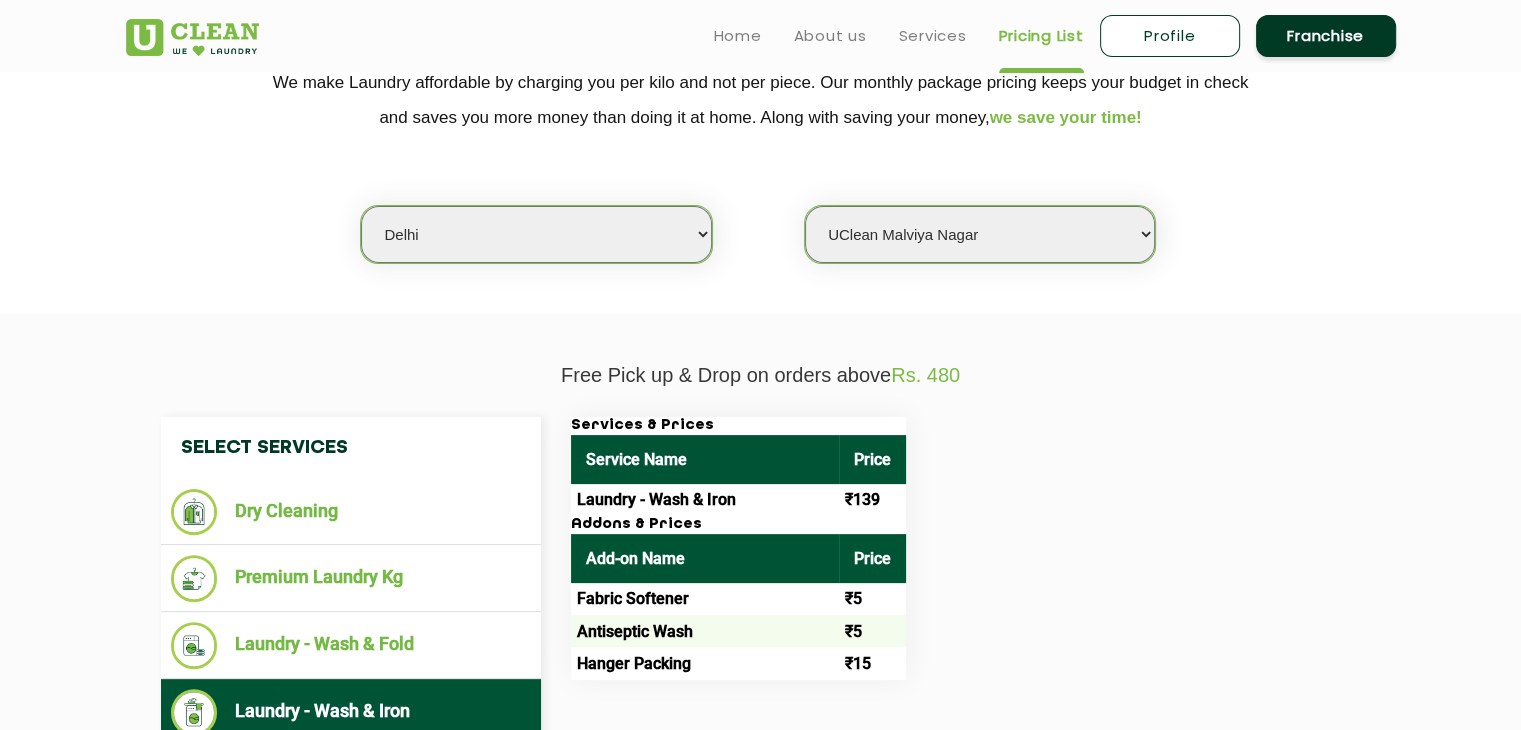 scroll, scrollTop: 0, scrollLeft: 0, axis: both 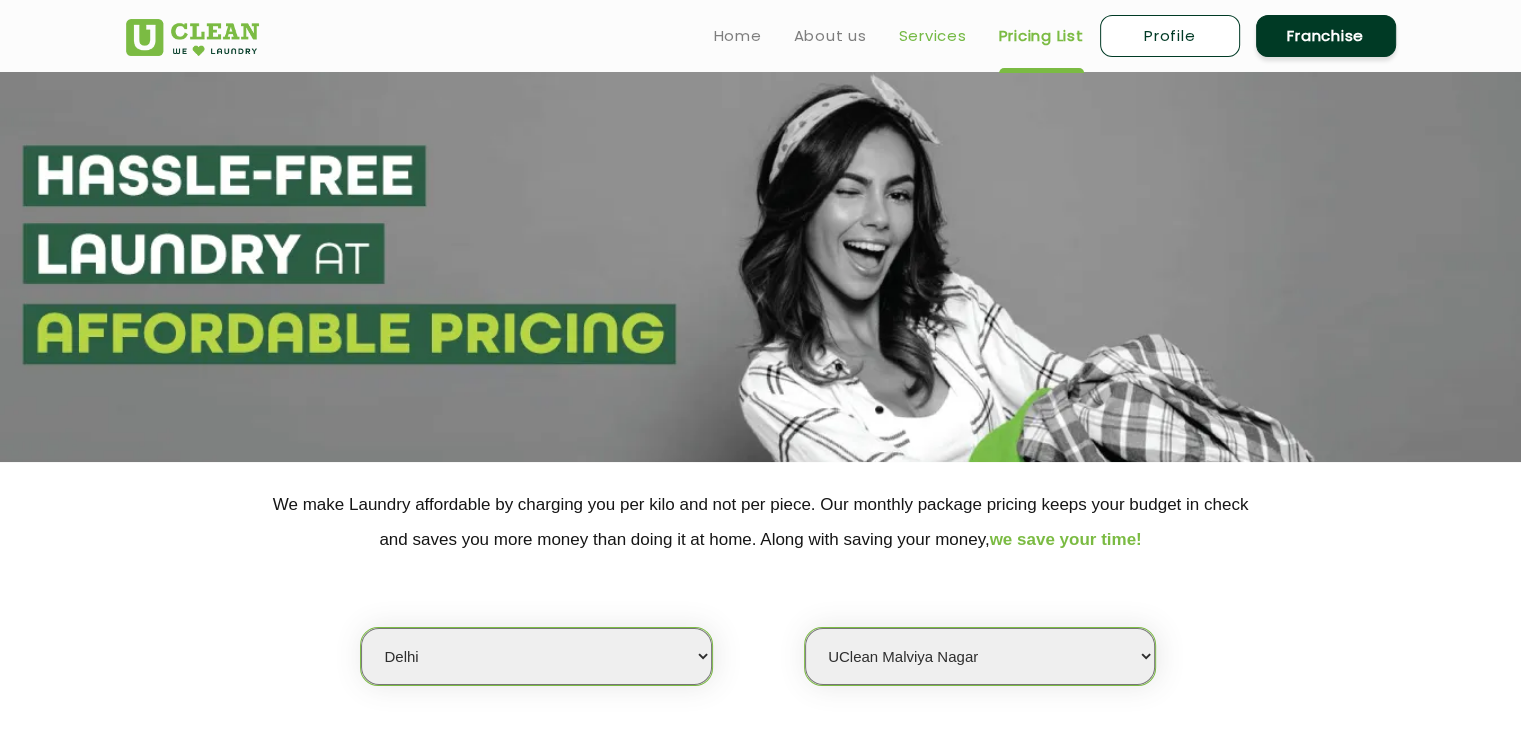 click on "Services" at bounding box center (933, 36) 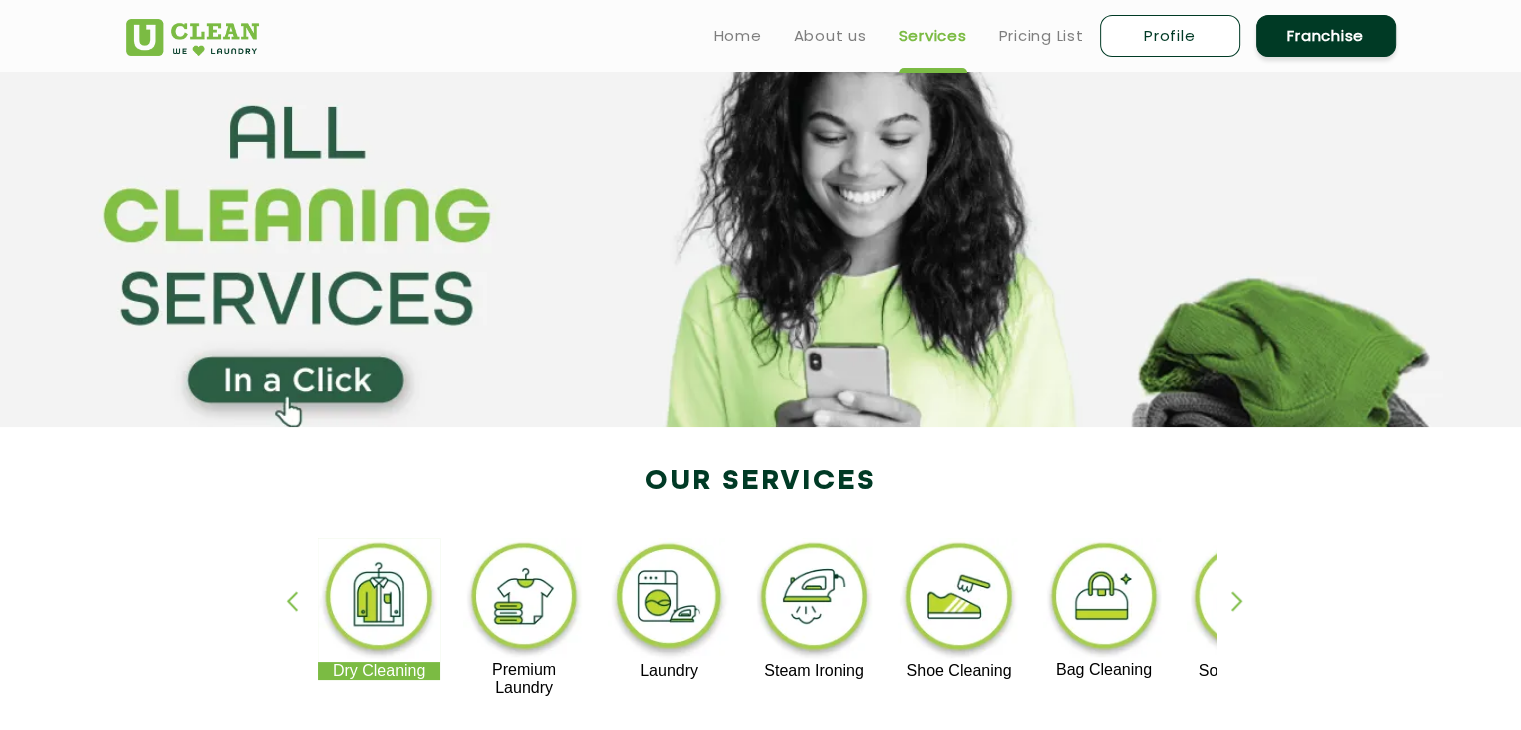 scroll, scrollTop: 34, scrollLeft: 0, axis: vertical 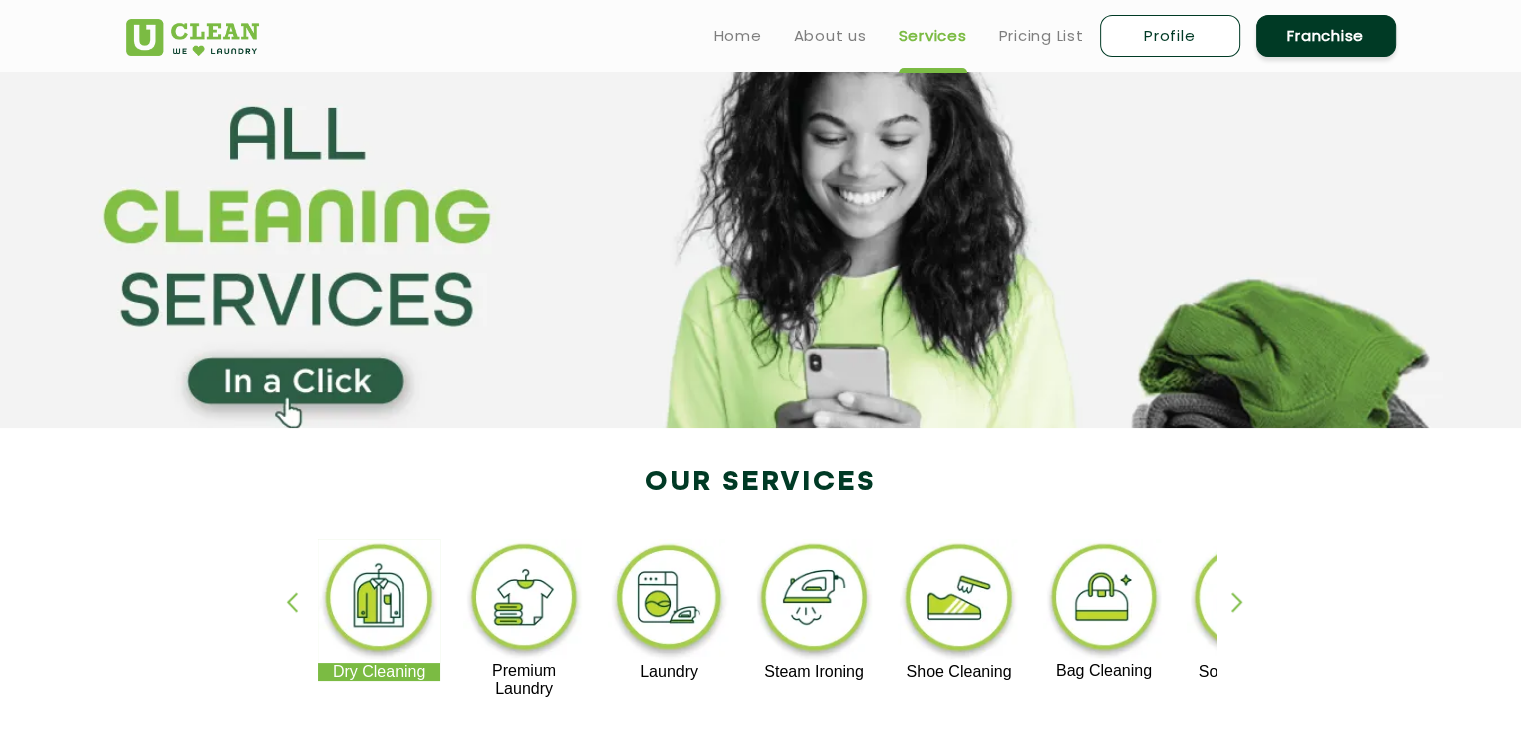 click 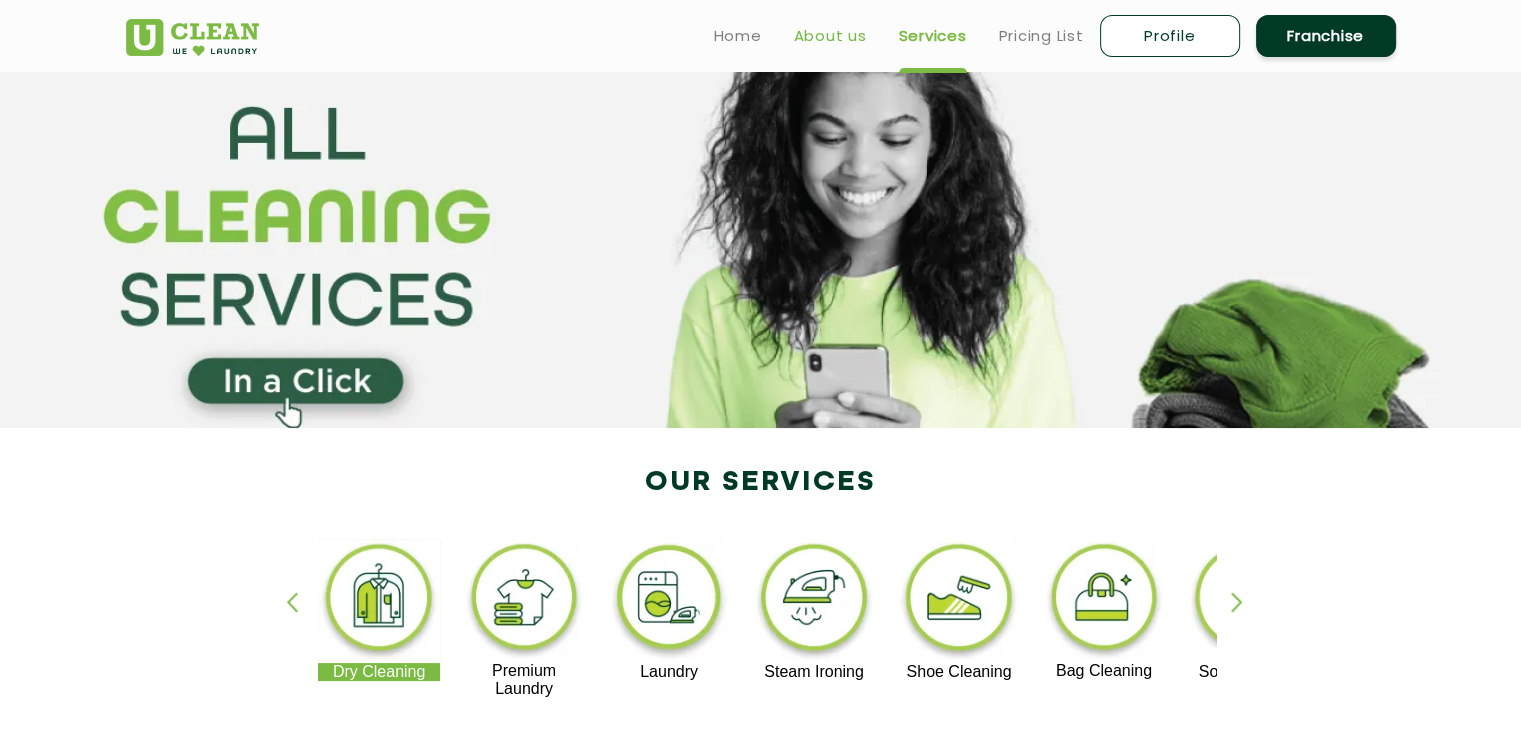 click on "About us" at bounding box center (830, 36) 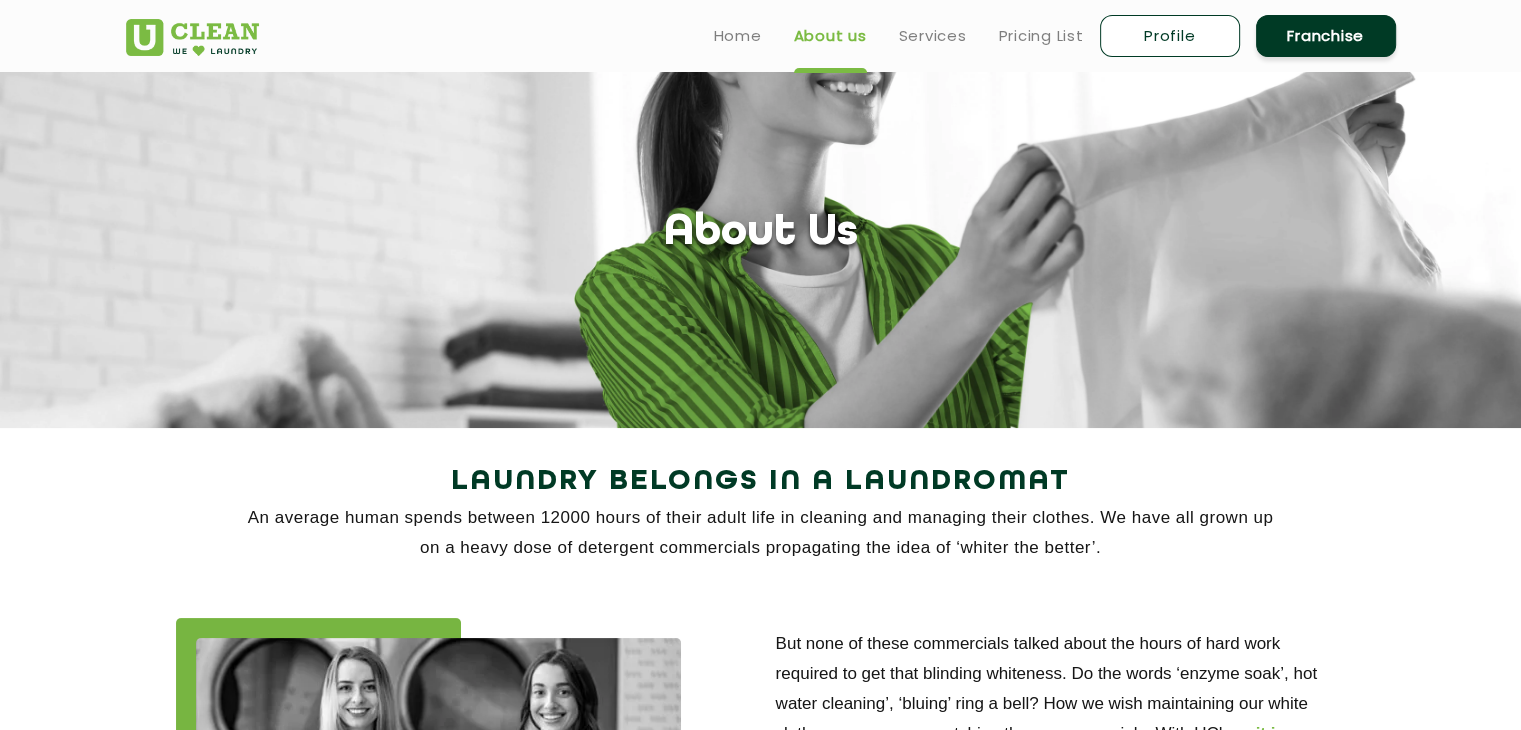 scroll, scrollTop: 0, scrollLeft: 0, axis: both 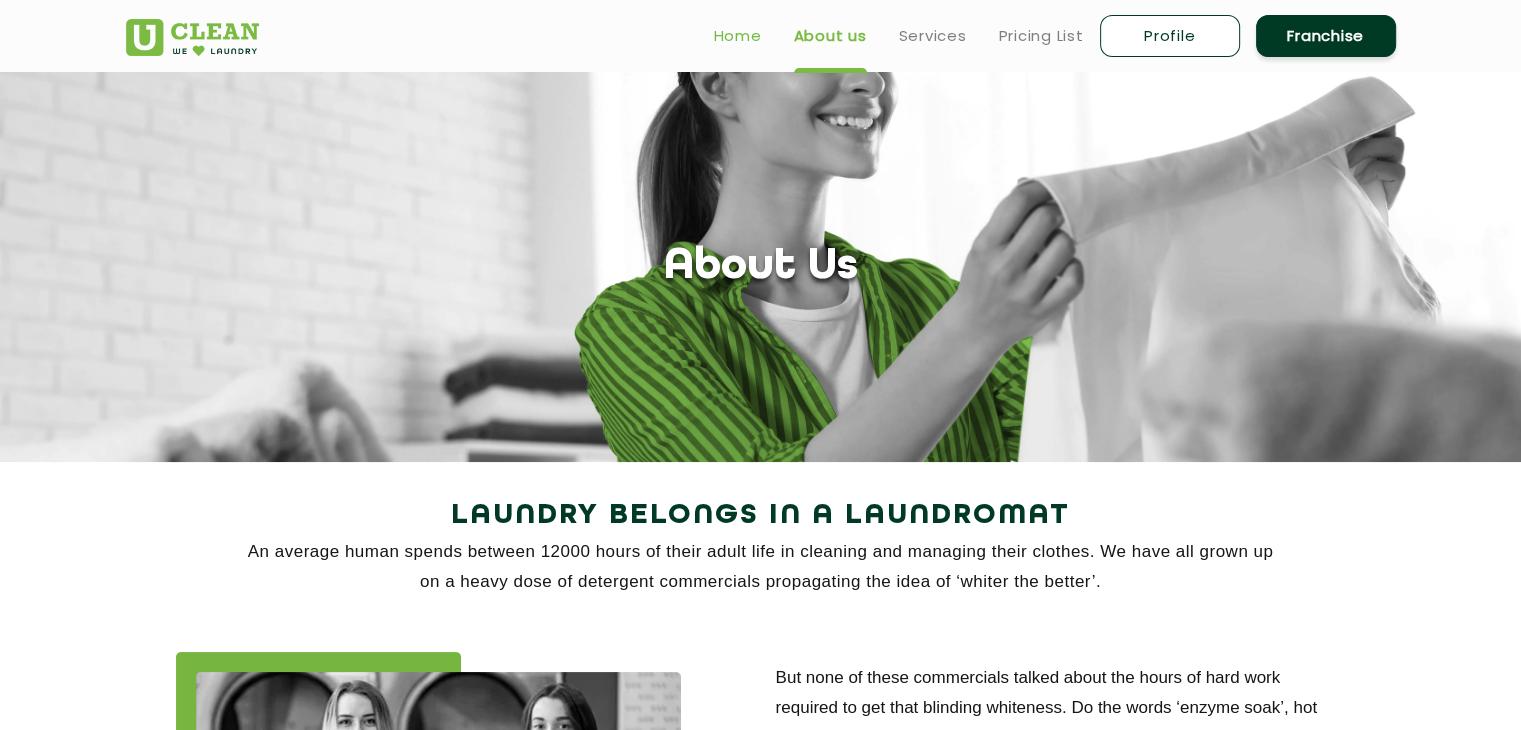 click on "Home" at bounding box center [738, 36] 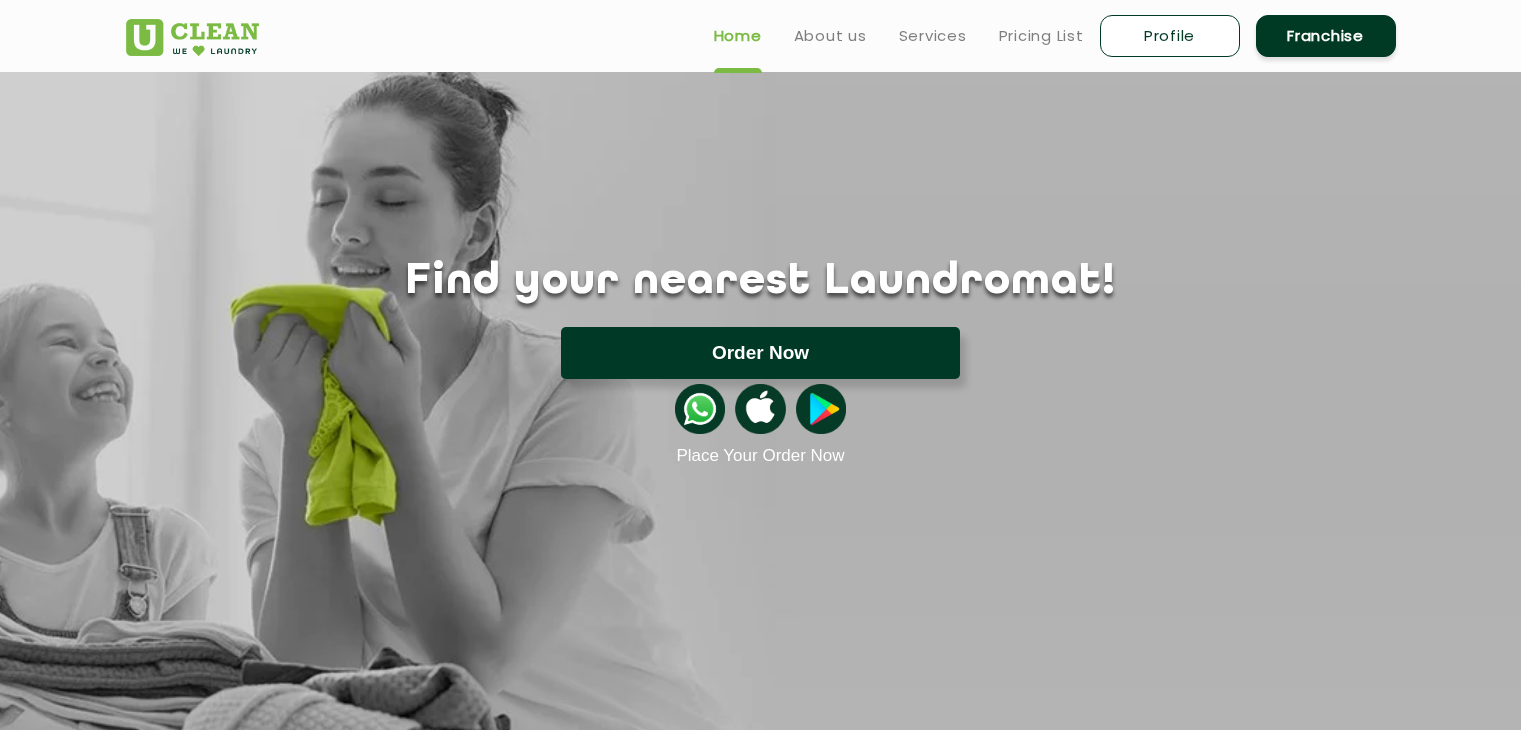 scroll, scrollTop: 0, scrollLeft: 0, axis: both 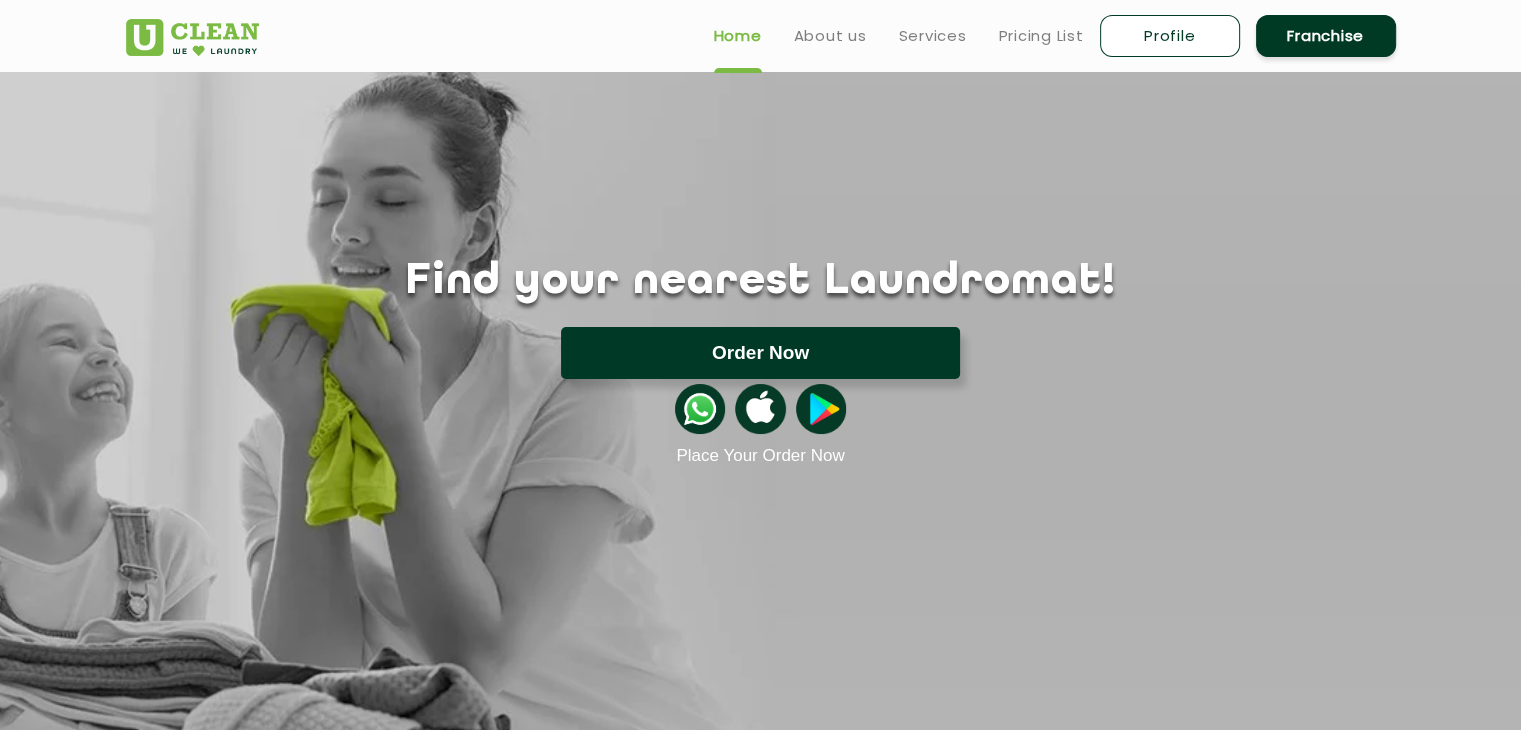 click on "Order Now" 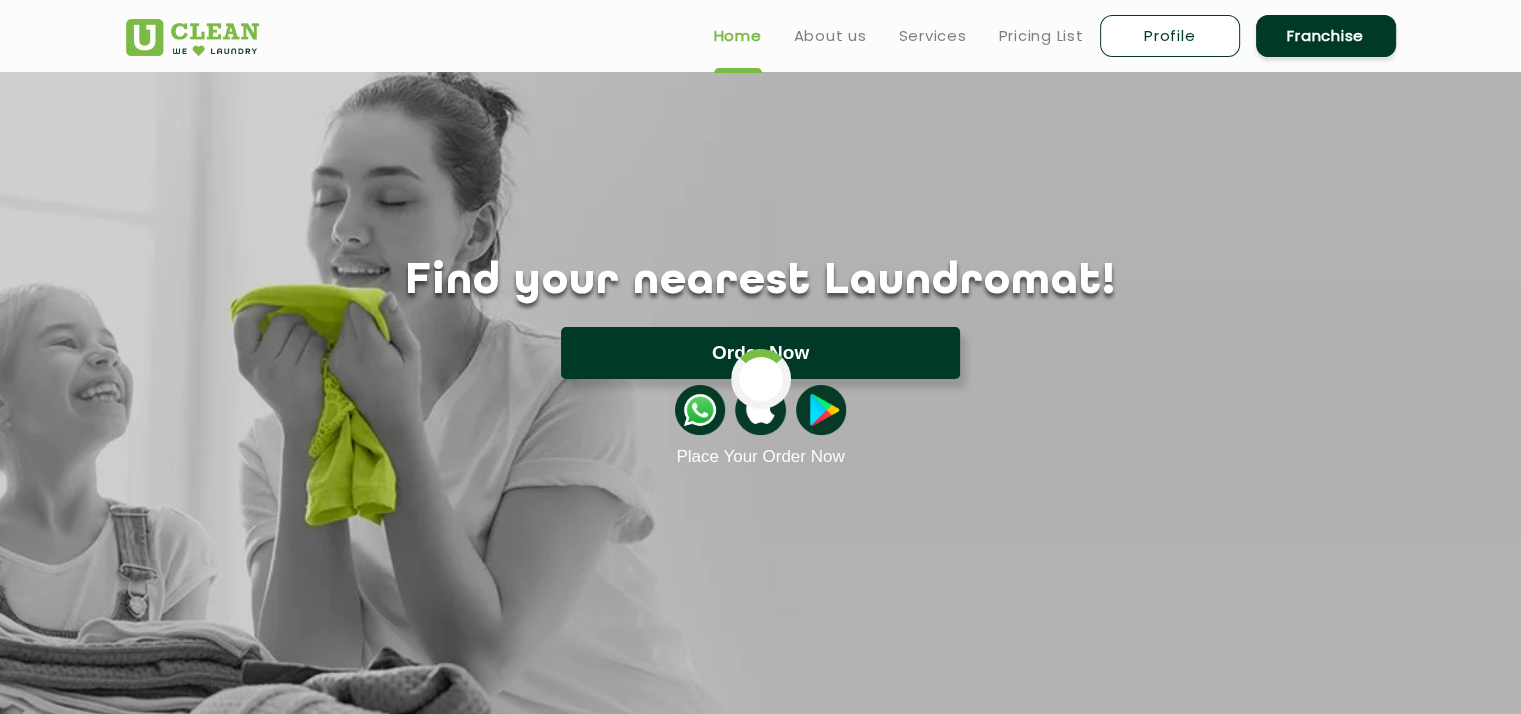 type on "[PUBLIC_AREA] [NUMBER], [NUMBER], [BLOCK] [NAME], [CITY], [SECTOR], [CITY], [STATE] [POSTAL_CODE], [COUNTRY]" 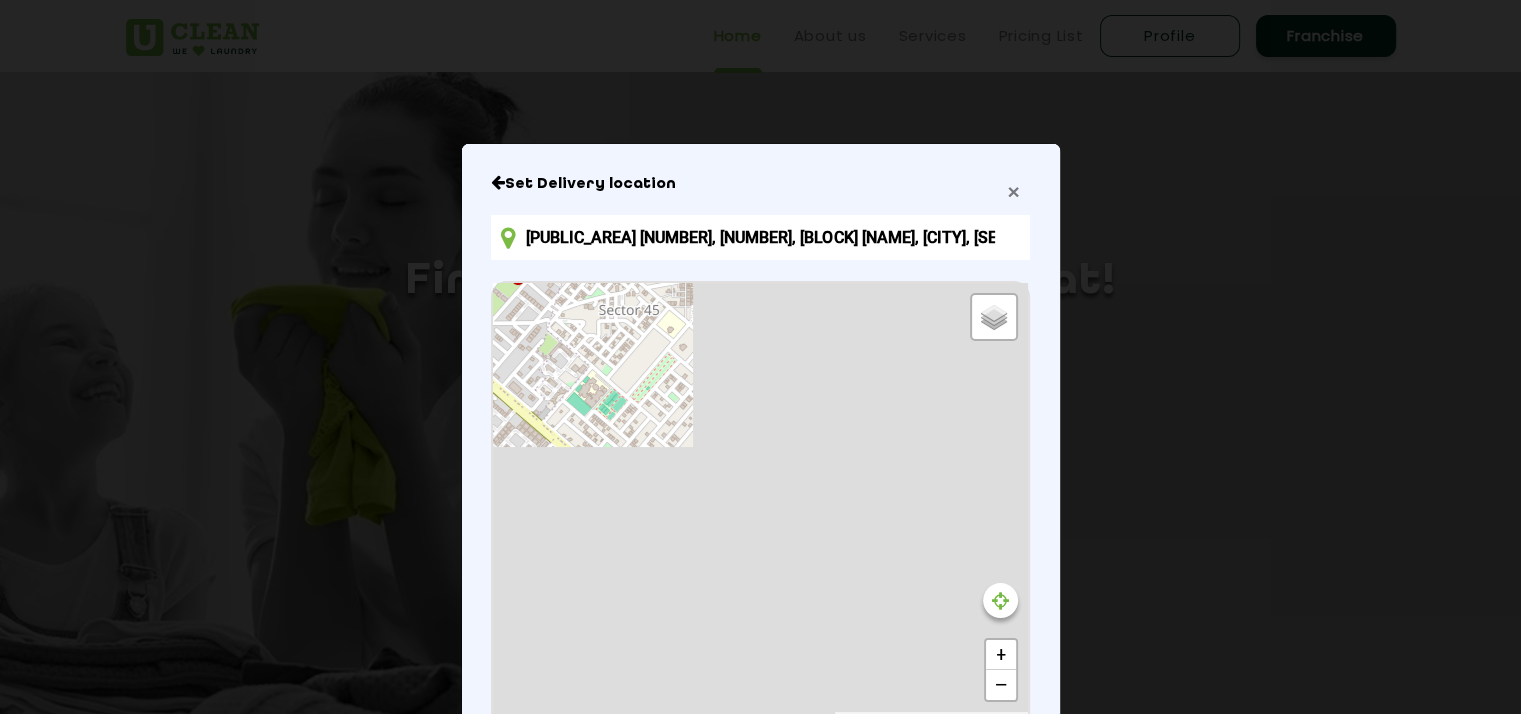 click on "×" at bounding box center (1013, 191) 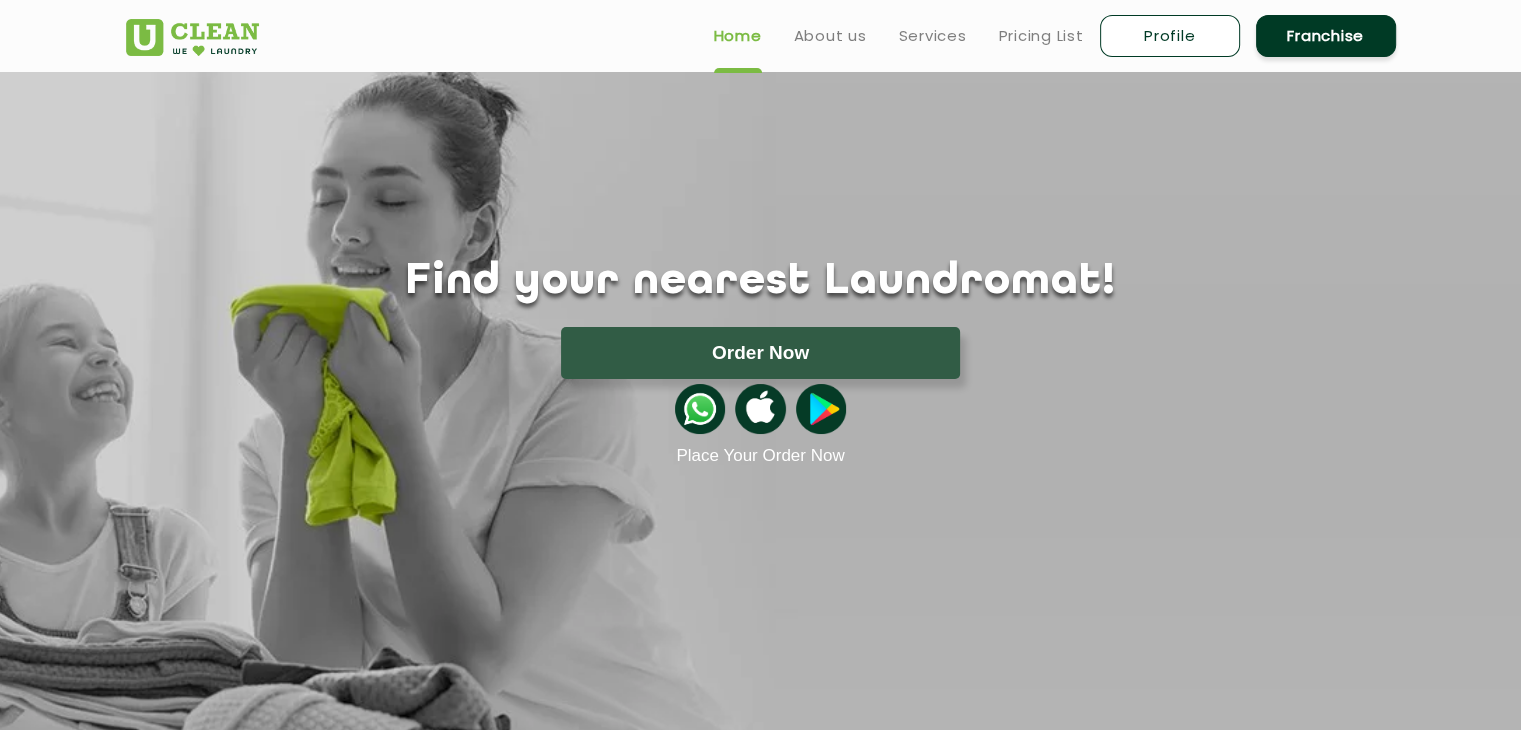 click 